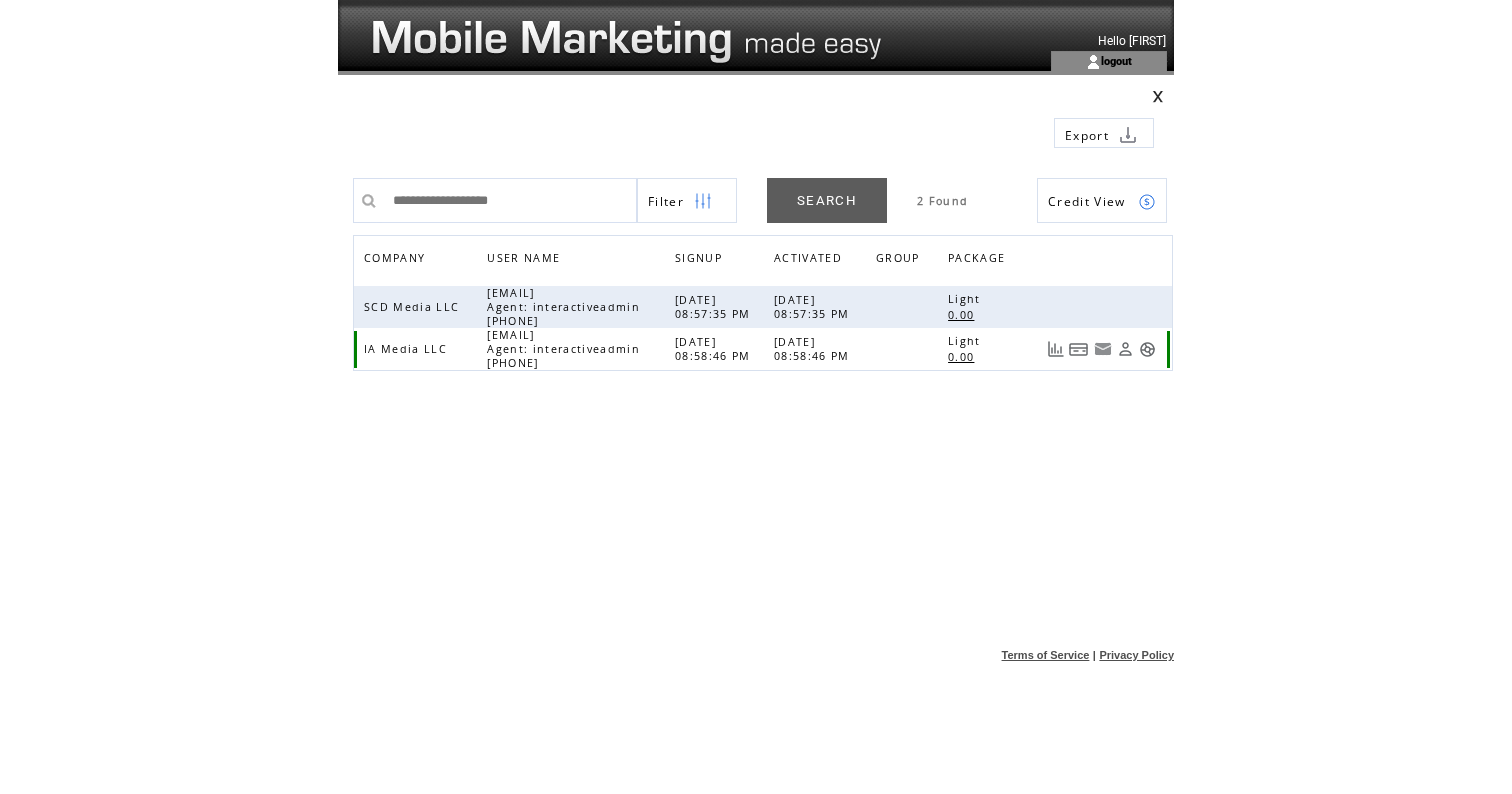 scroll, scrollTop: 0, scrollLeft: 0, axis: both 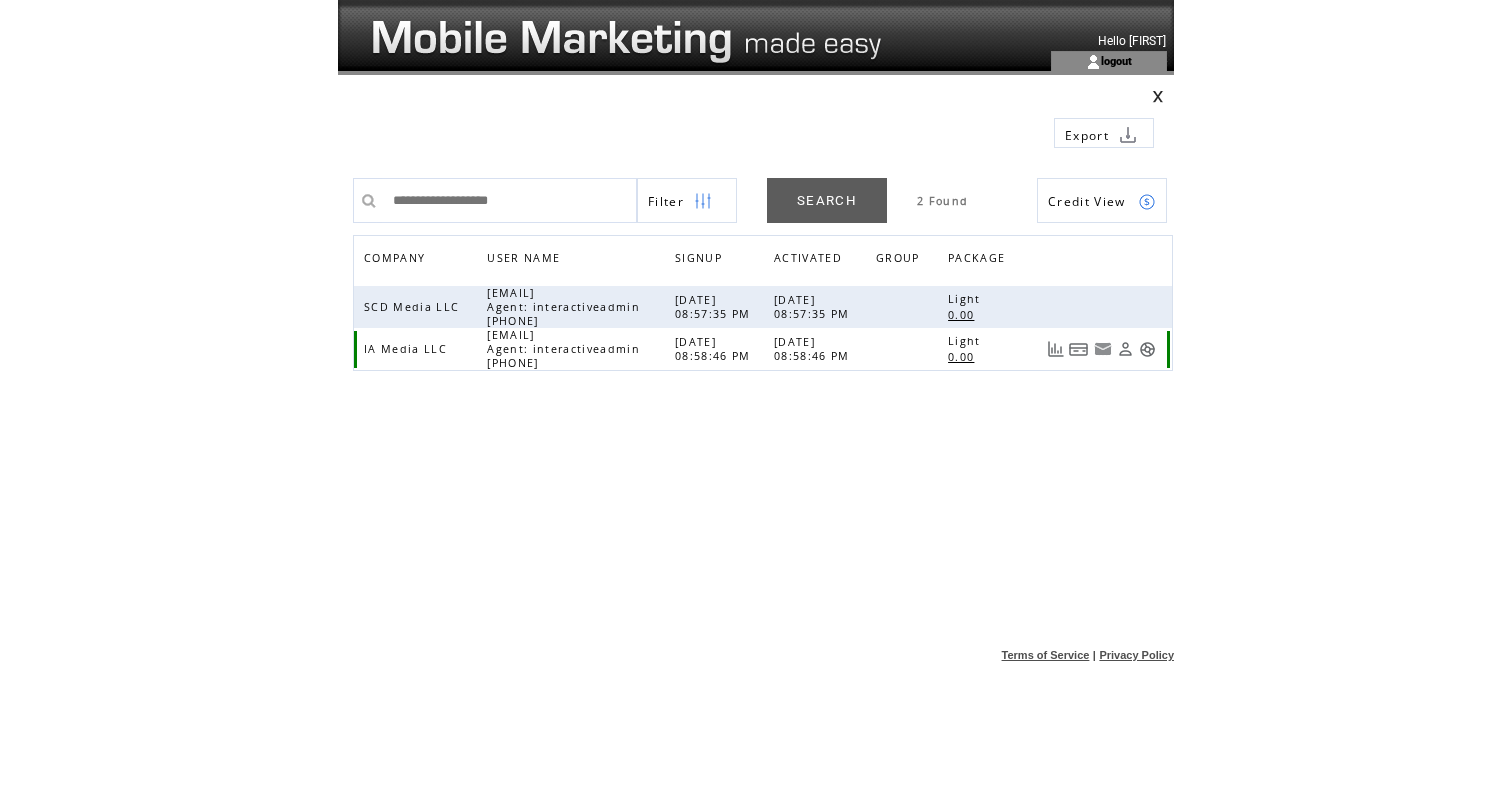 click at bounding box center [654, 25] 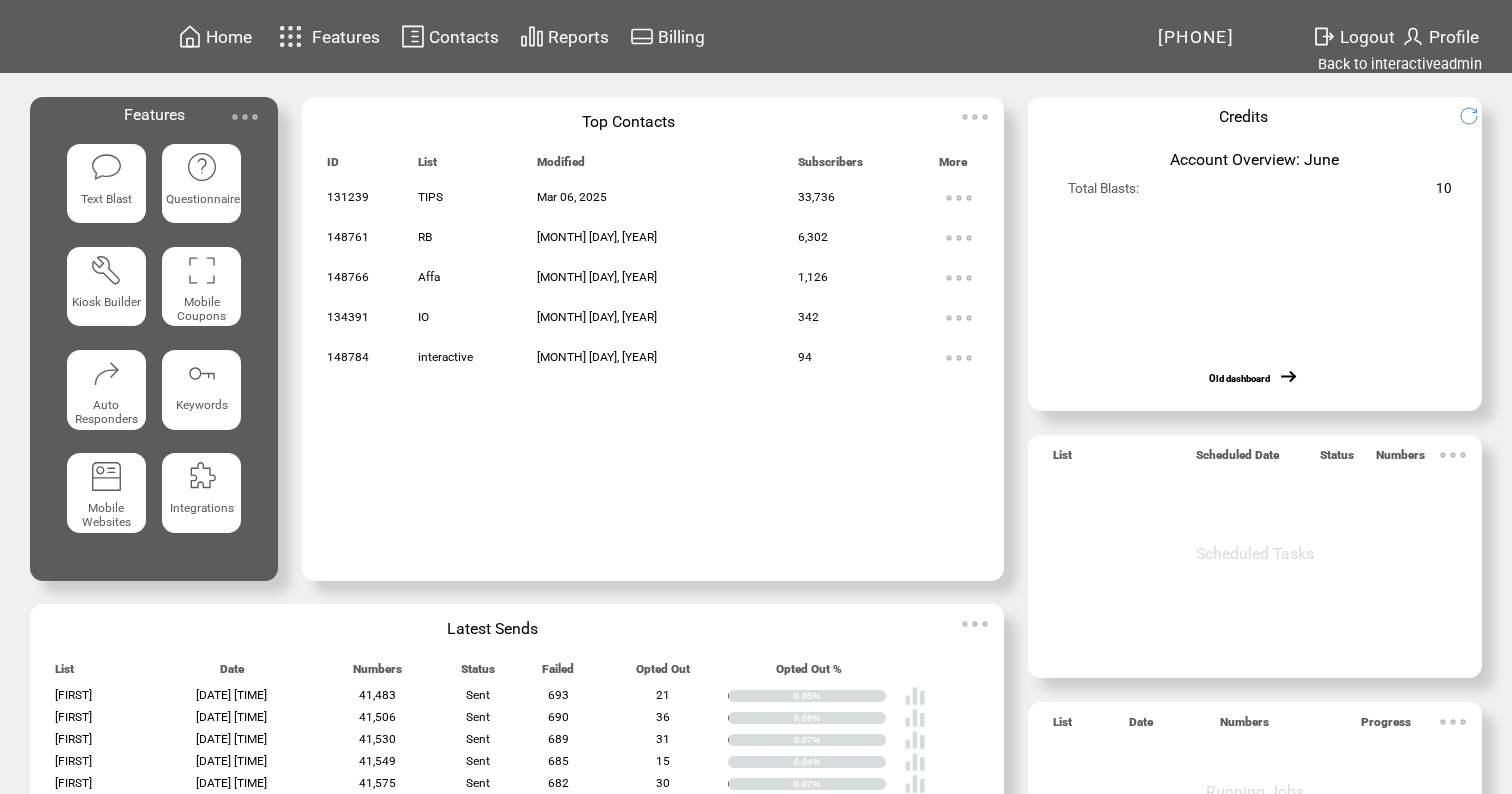scroll, scrollTop: 0, scrollLeft: 0, axis: both 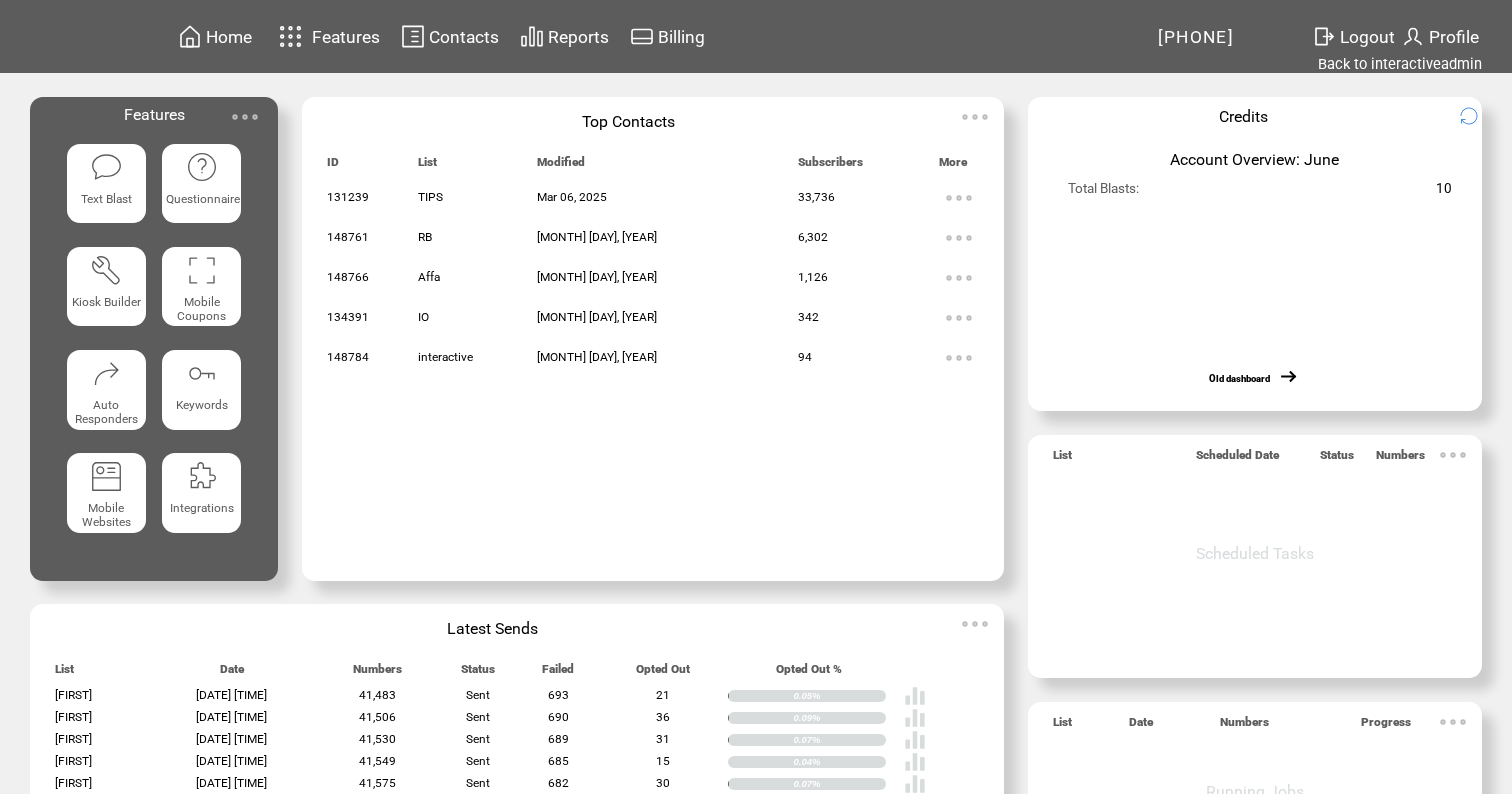 click on "Reports" at bounding box center [578, 37] 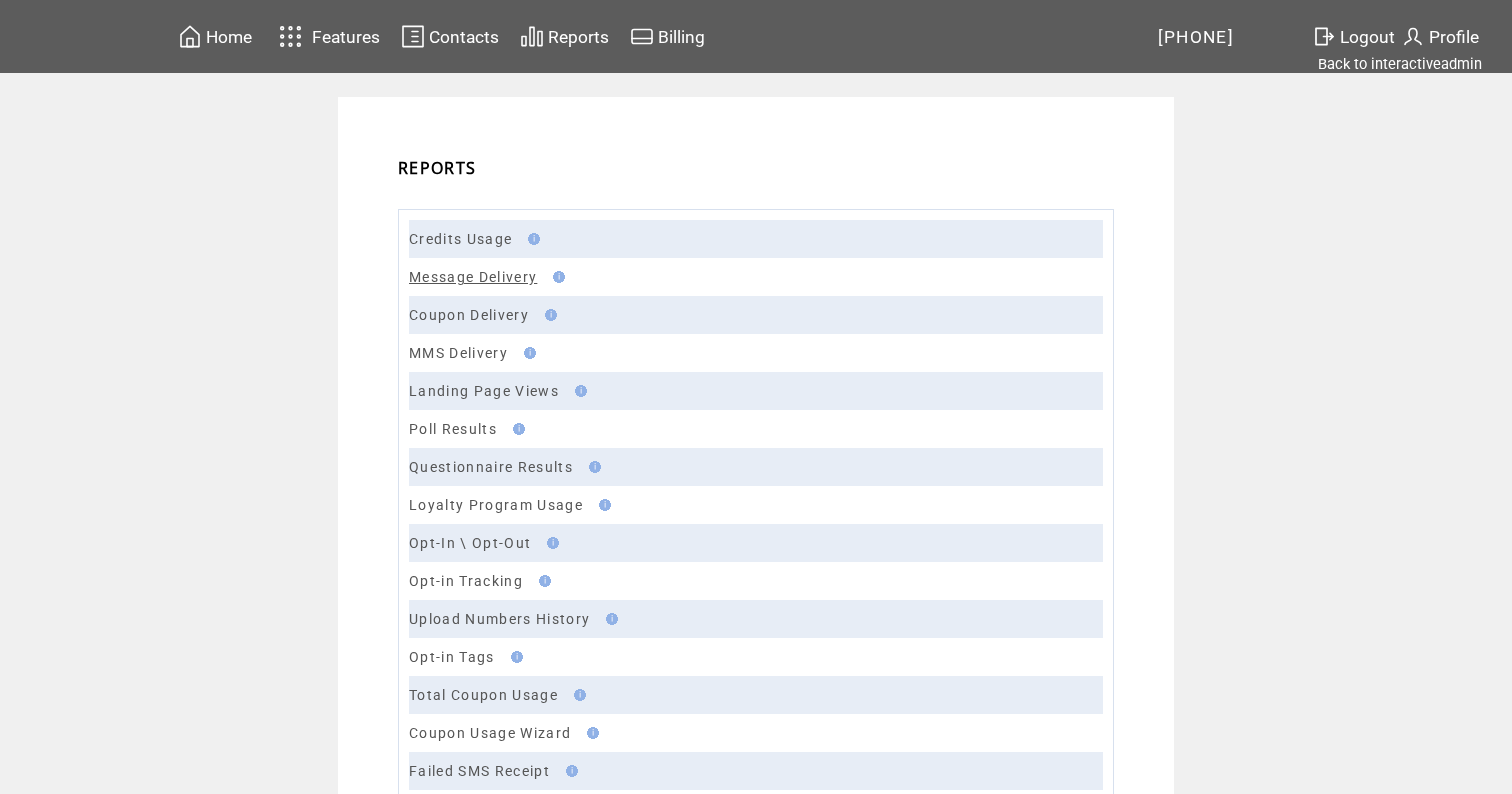click on "Message Delivery" at bounding box center (473, 277) 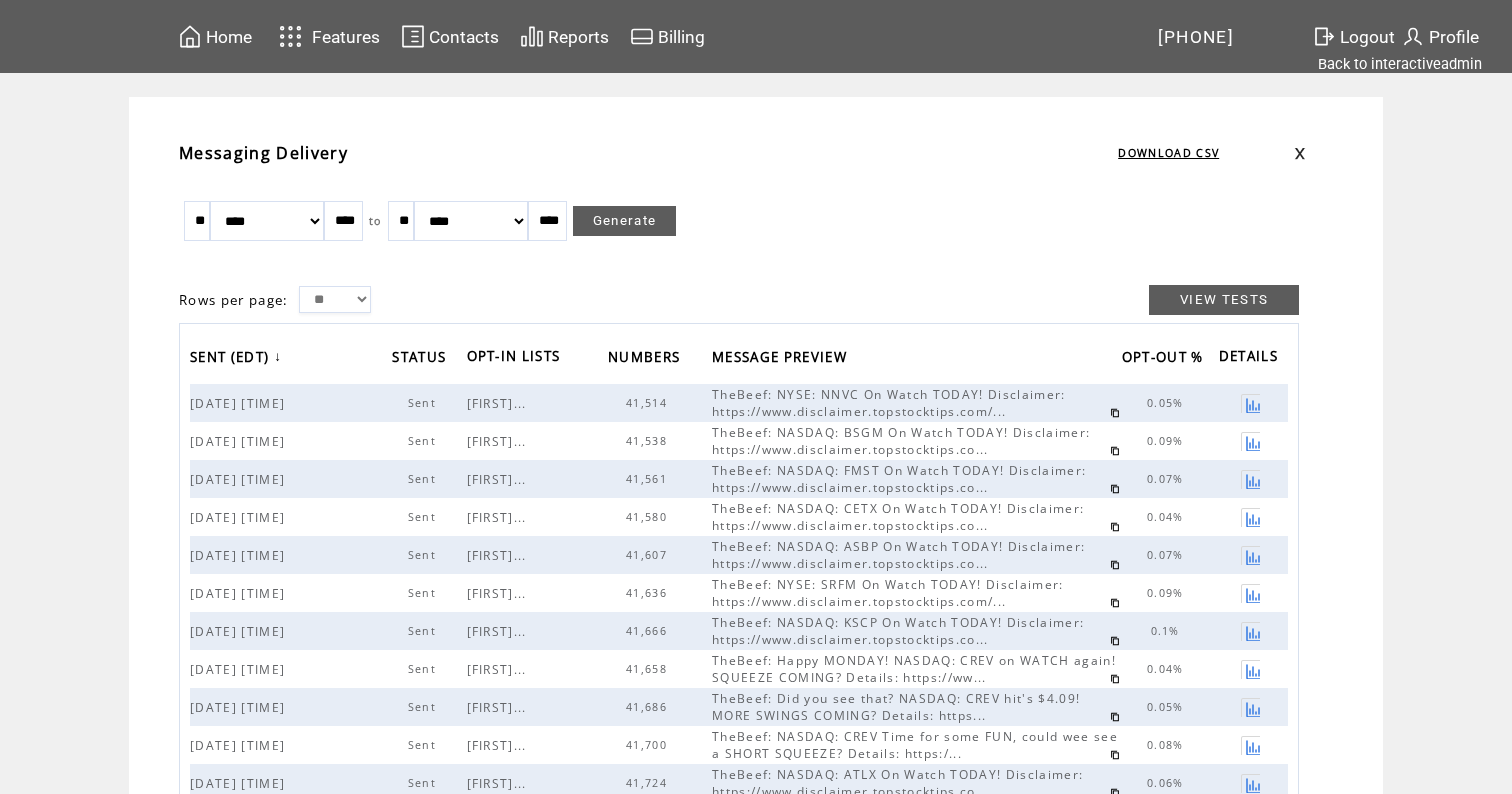 scroll, scrollTop: 0, scrollLeft: 0, axis: both 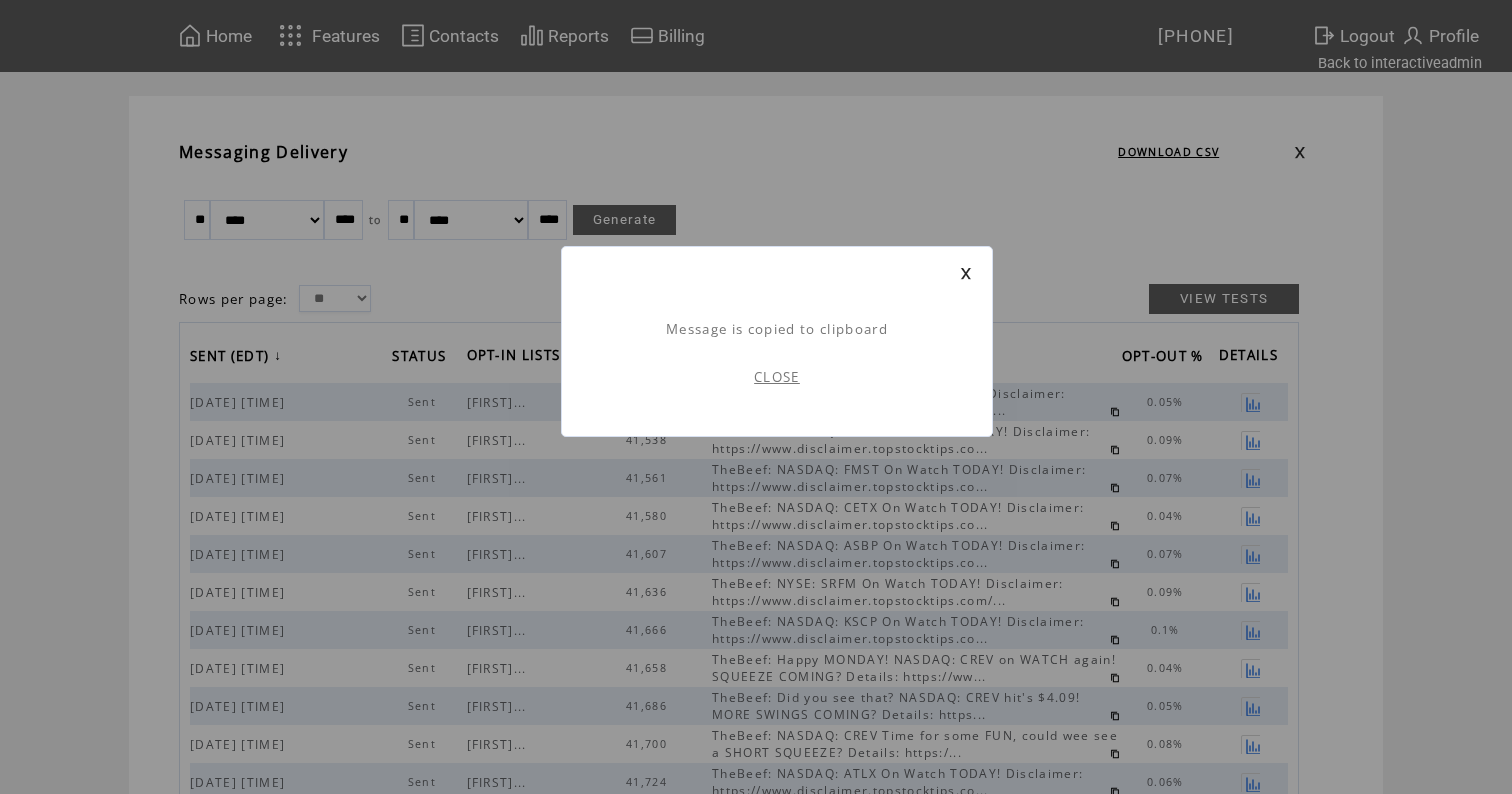 click on "CLOSE" at bounding box center (777, 377) 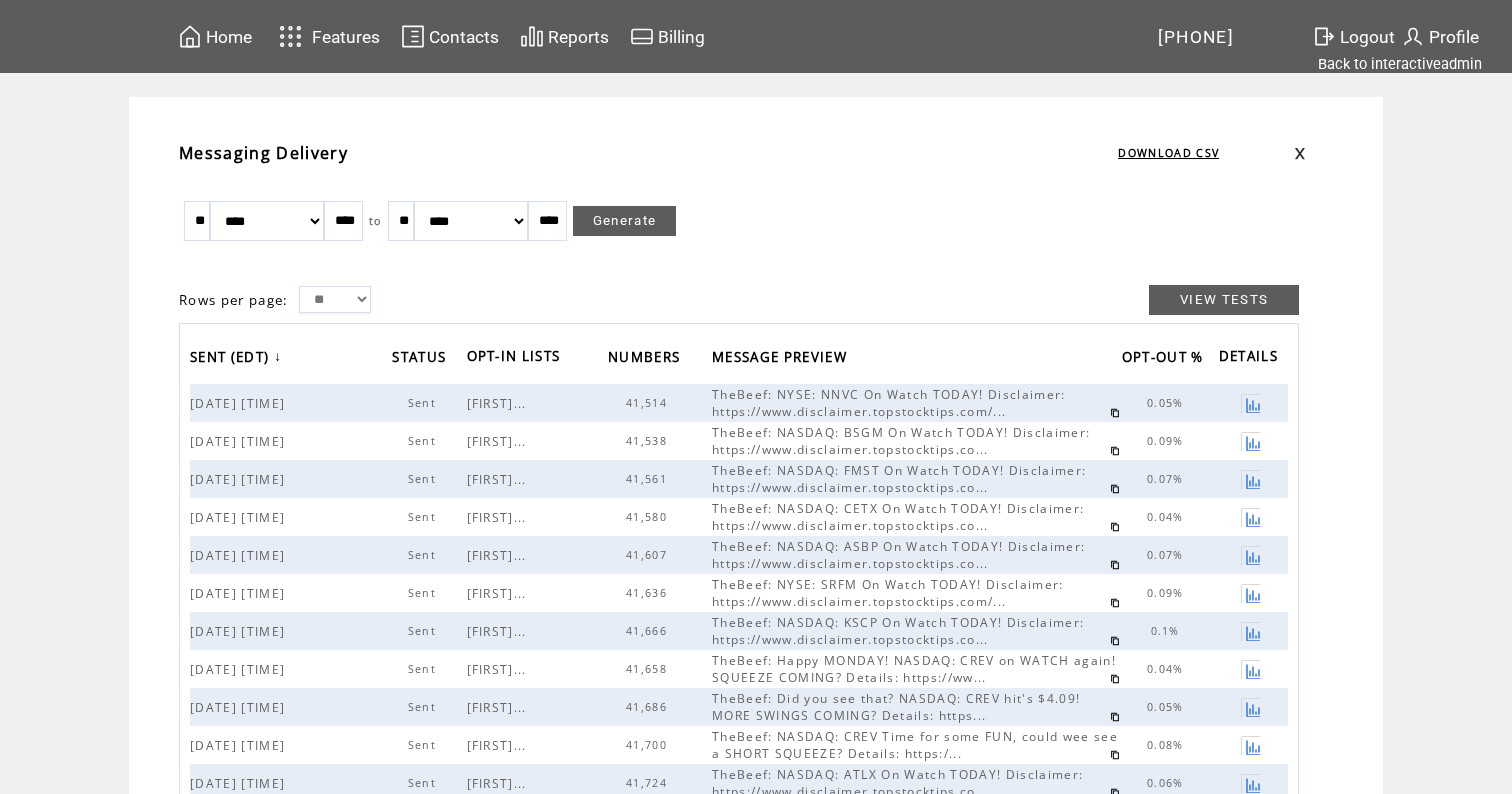 click on "Home" at bounding box center [229, 37] 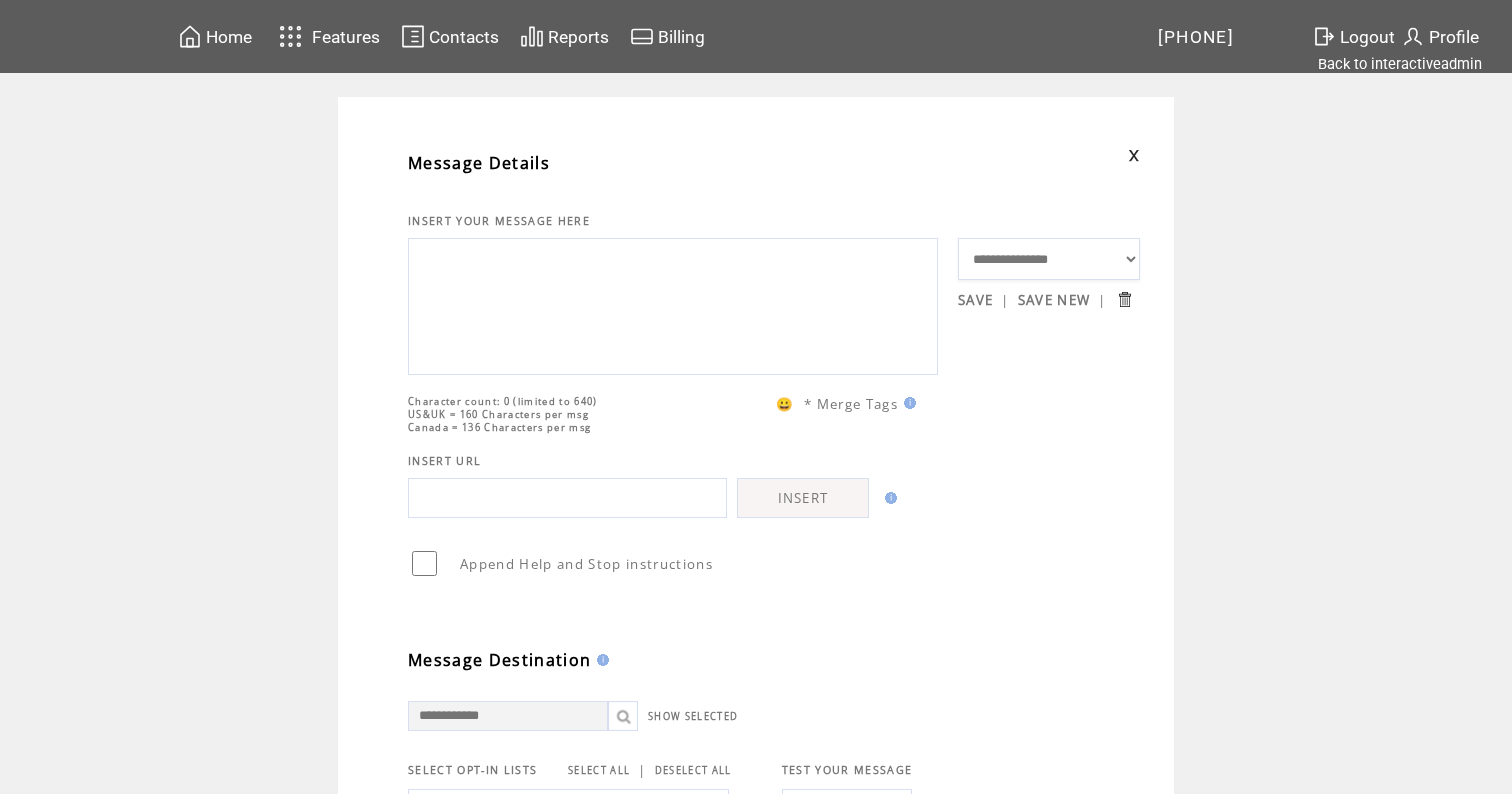 scroll, scrollTop: 0, scrollLeft: 0, axis: both 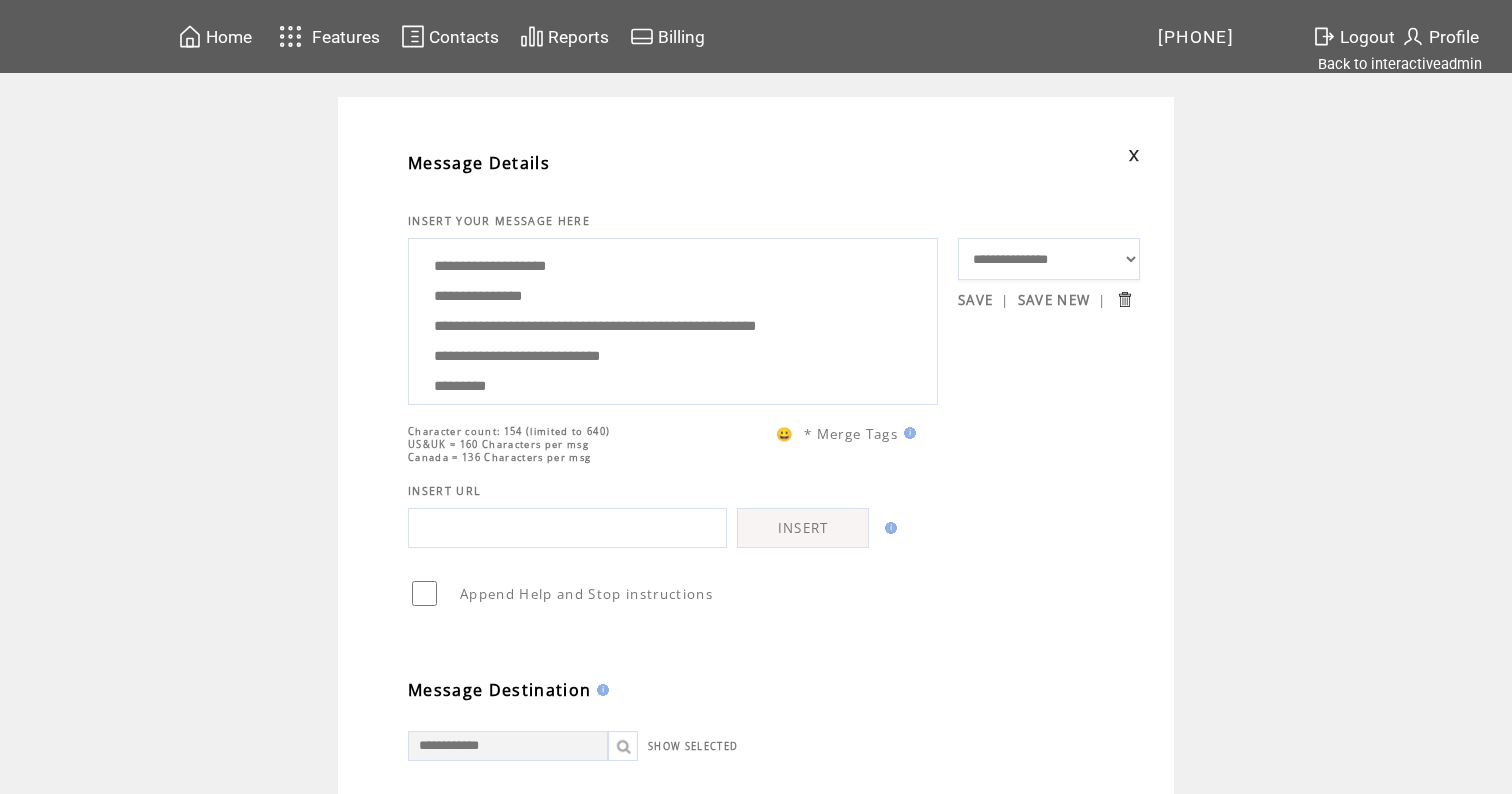 click on "**********" at bounding box center [673, 319] 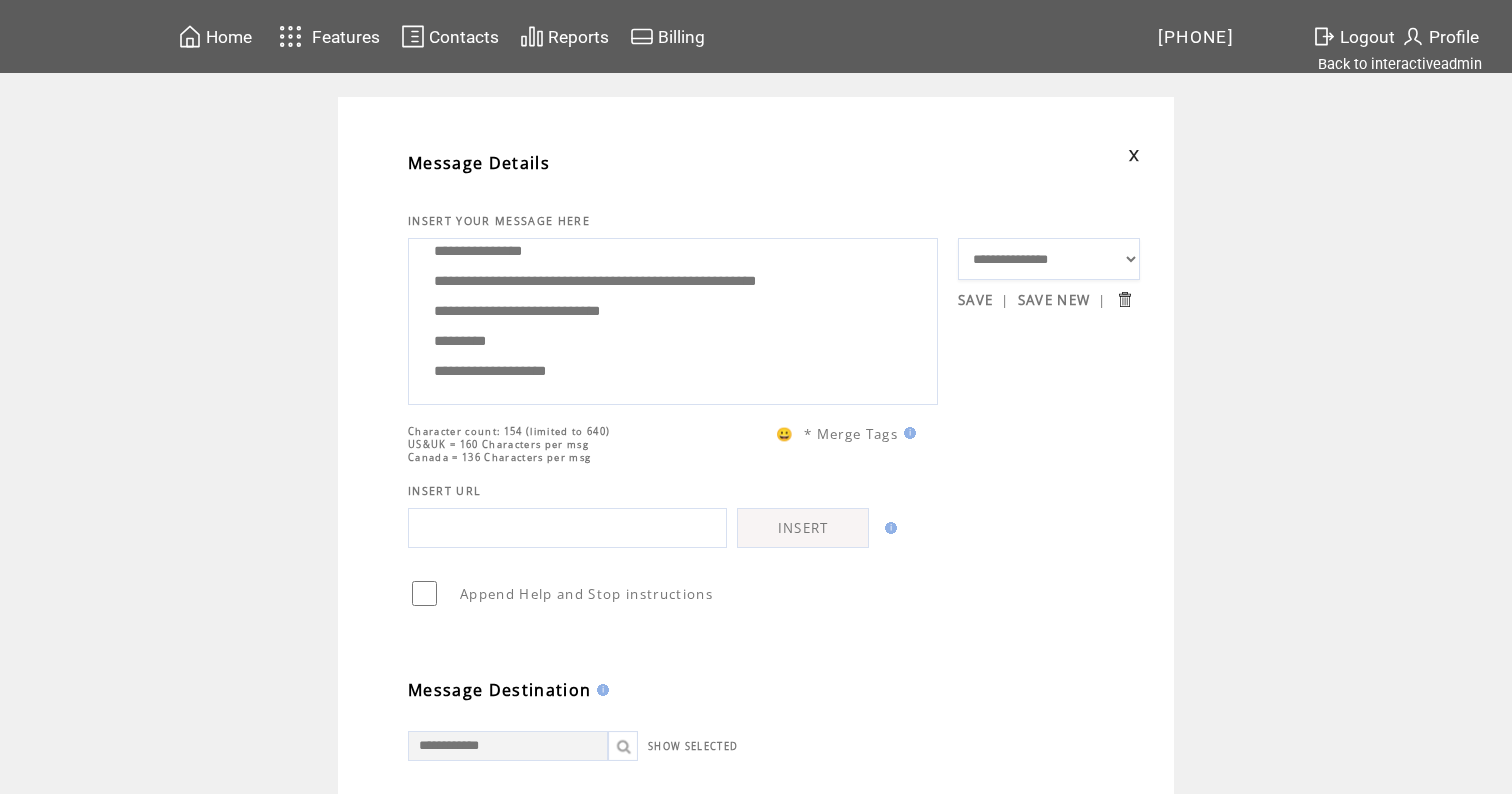 scroll, scrollTop: 100, scrollLeft: 0, axis: vertical 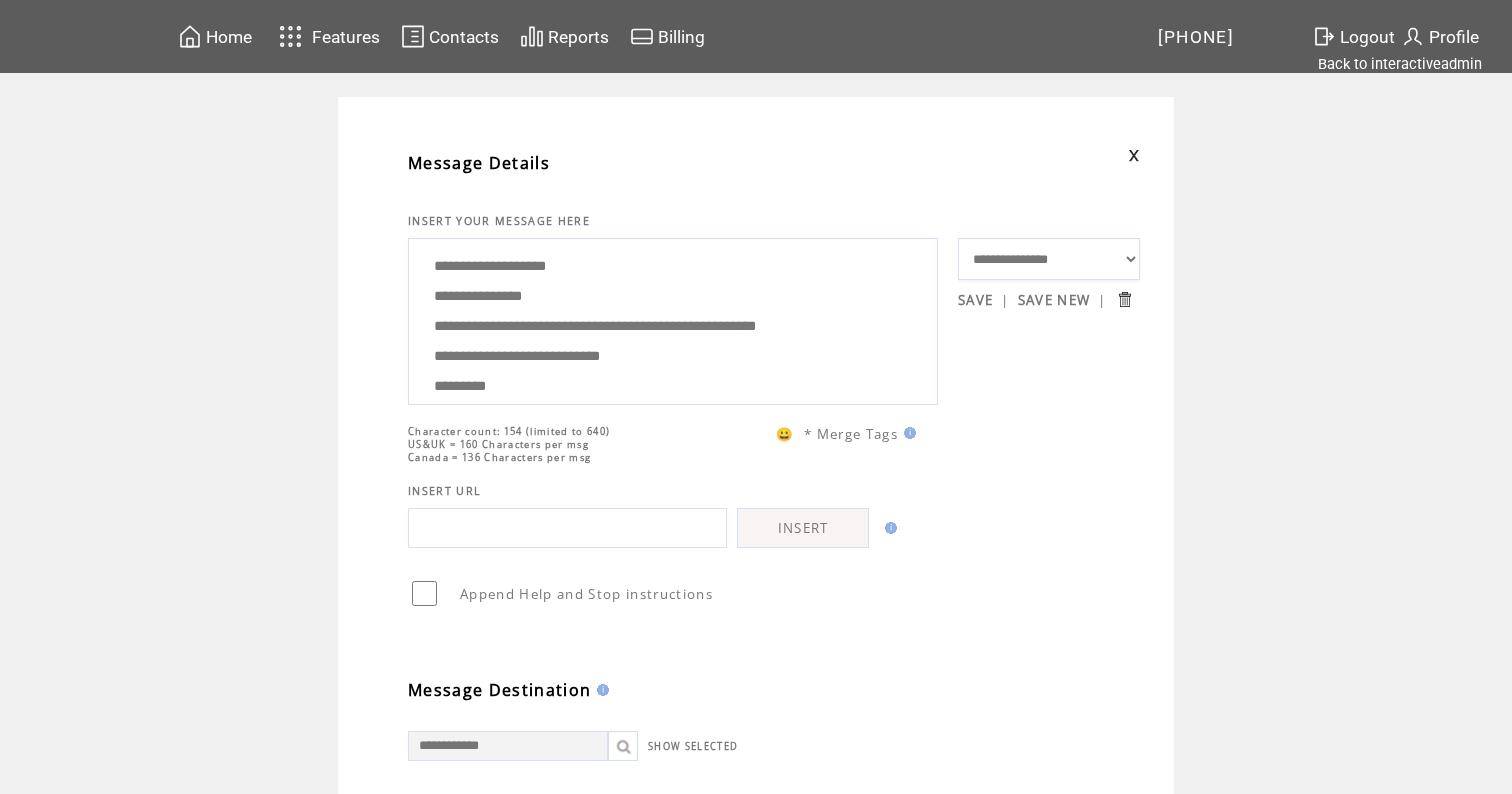 drag, startPoint x: 625, startPoint y: 374, endPoint x: 602, endPoint y: 171, distance: 204.2988 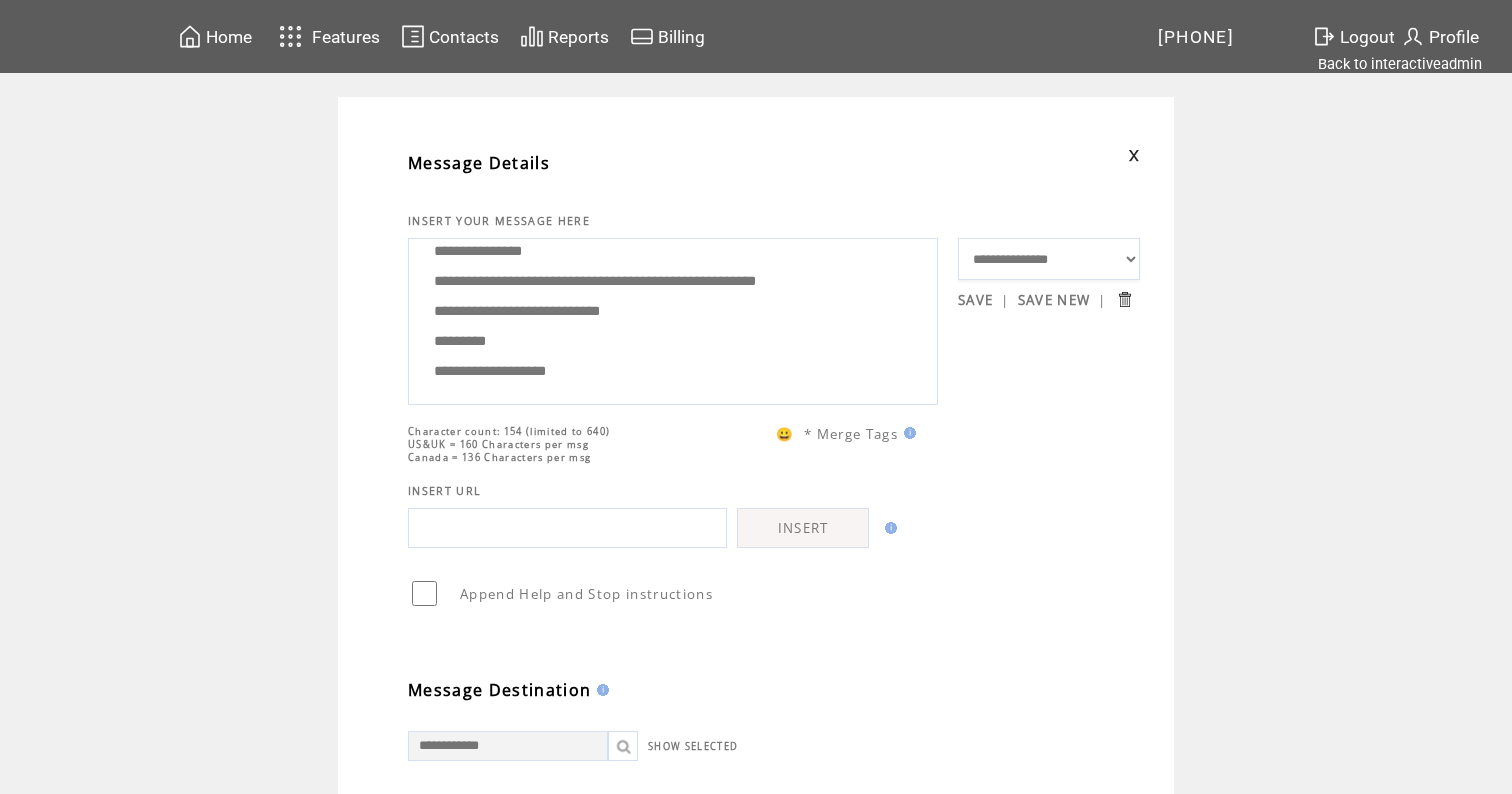 scroll, scrollTop: 102, scrollLeft: 0, axis: vertical 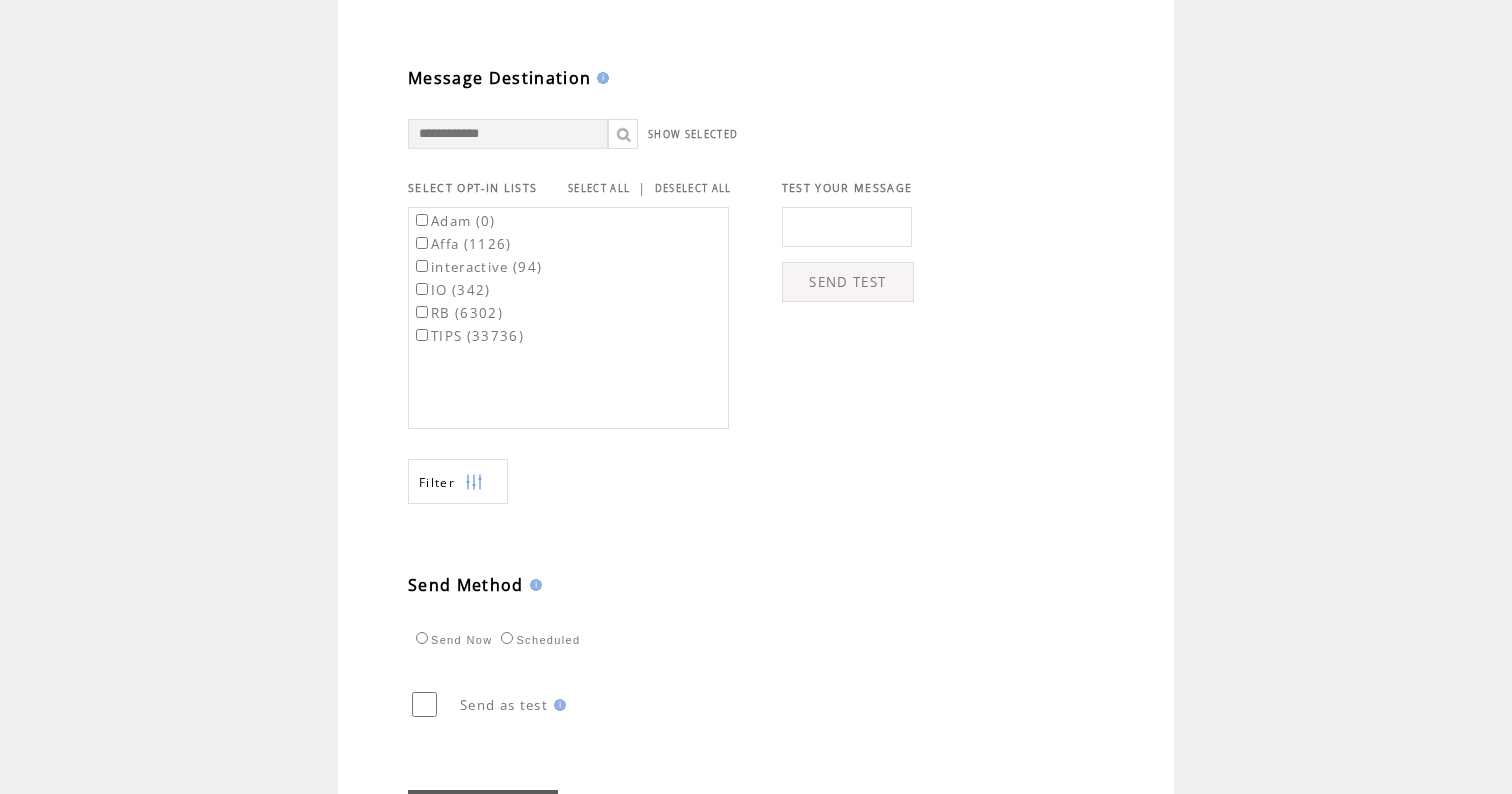 type on "**********" 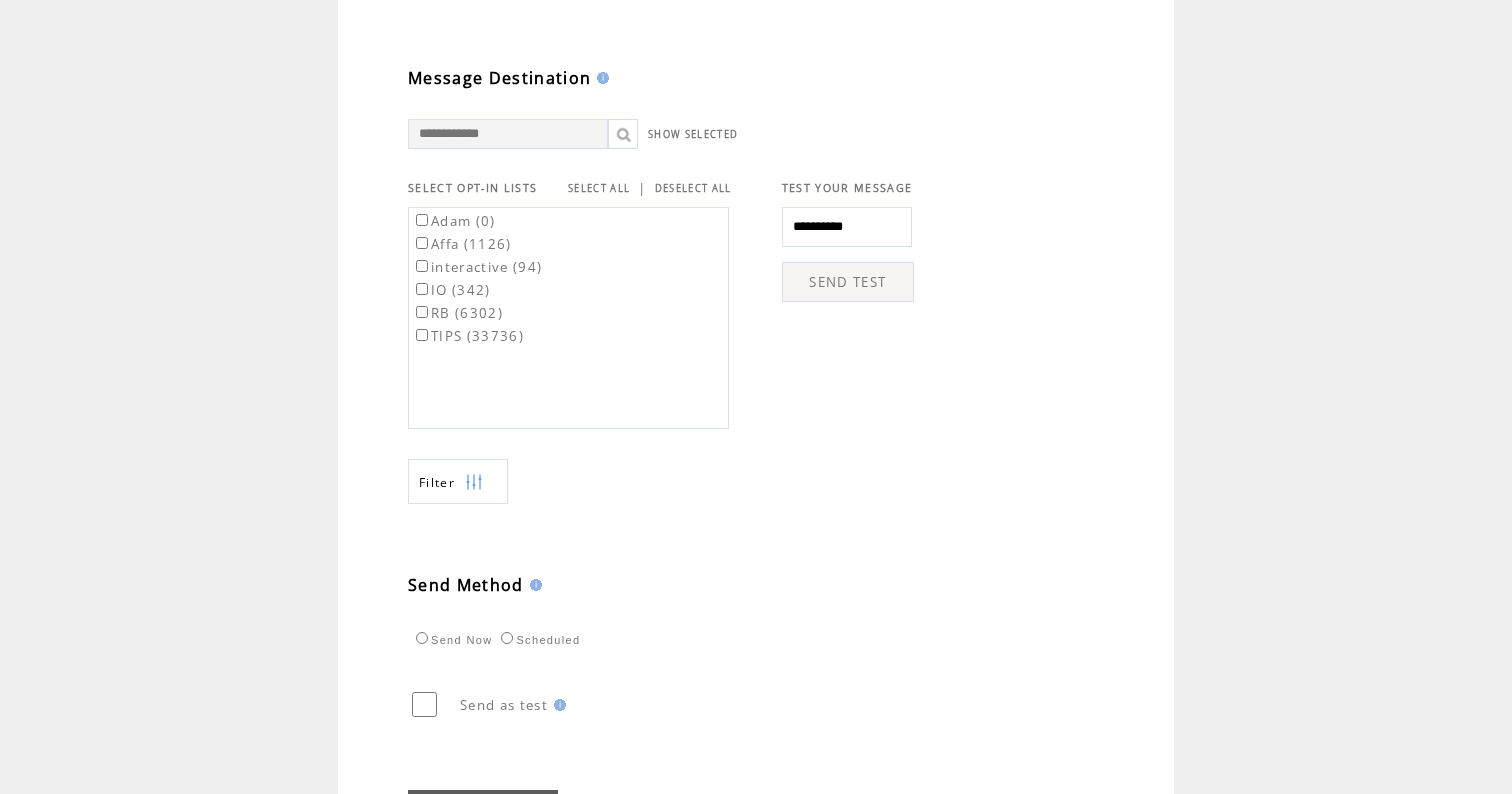 type on "**********" 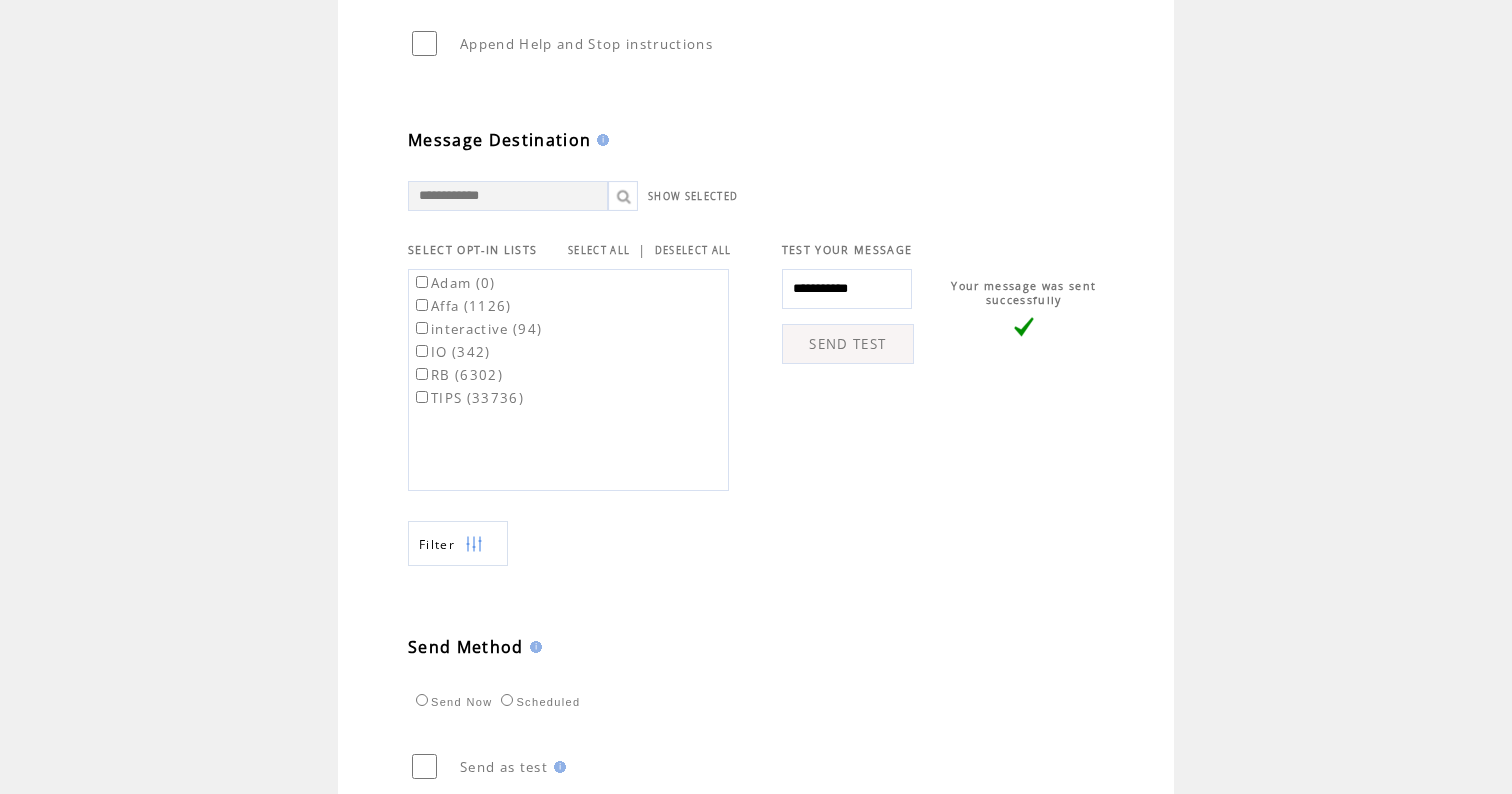 scroll, scrollTop: 598, scrollLeft: 0, axis: vertical 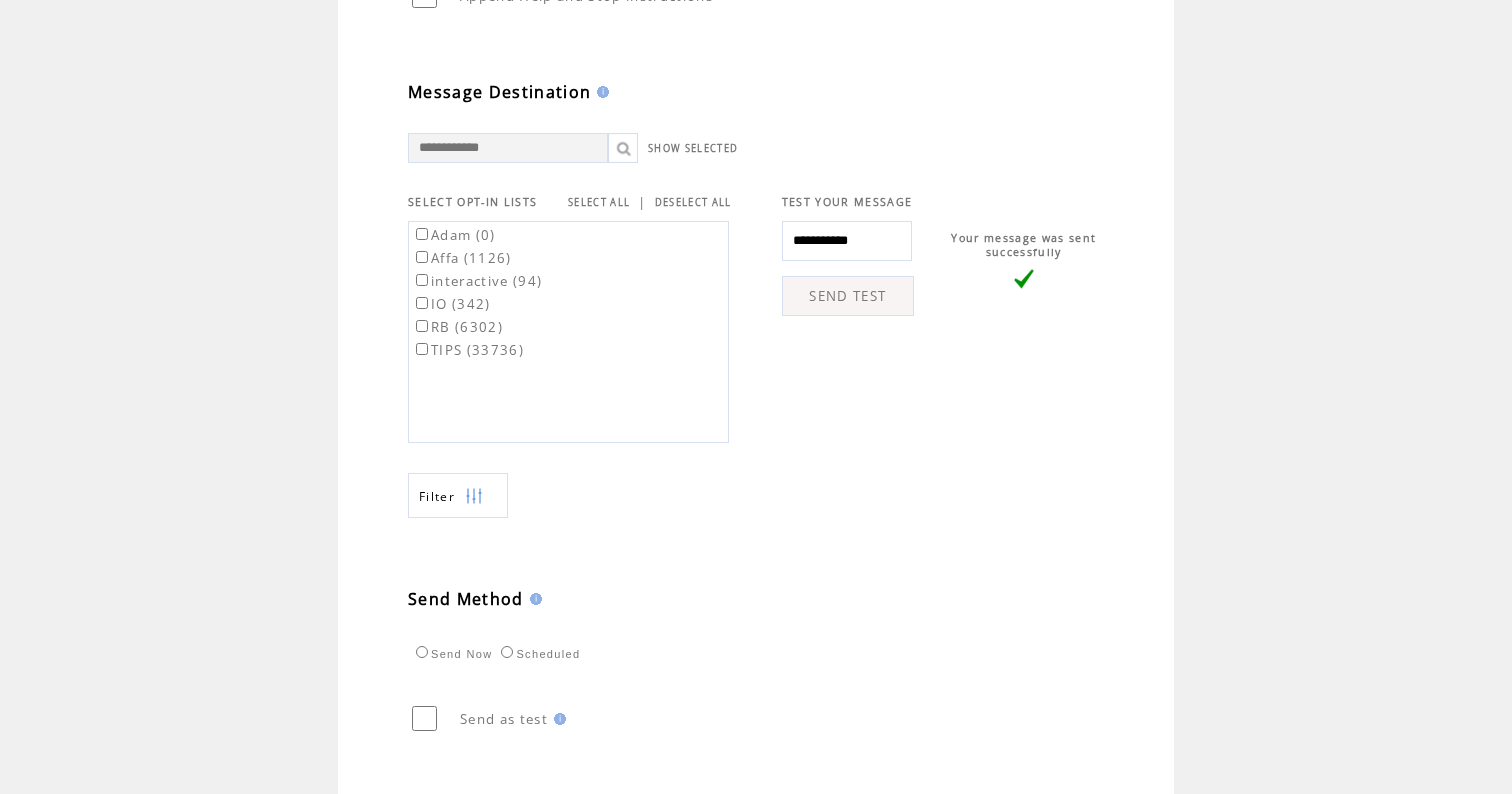 click on "SELECT ALL" at bounding box center (599, 202) 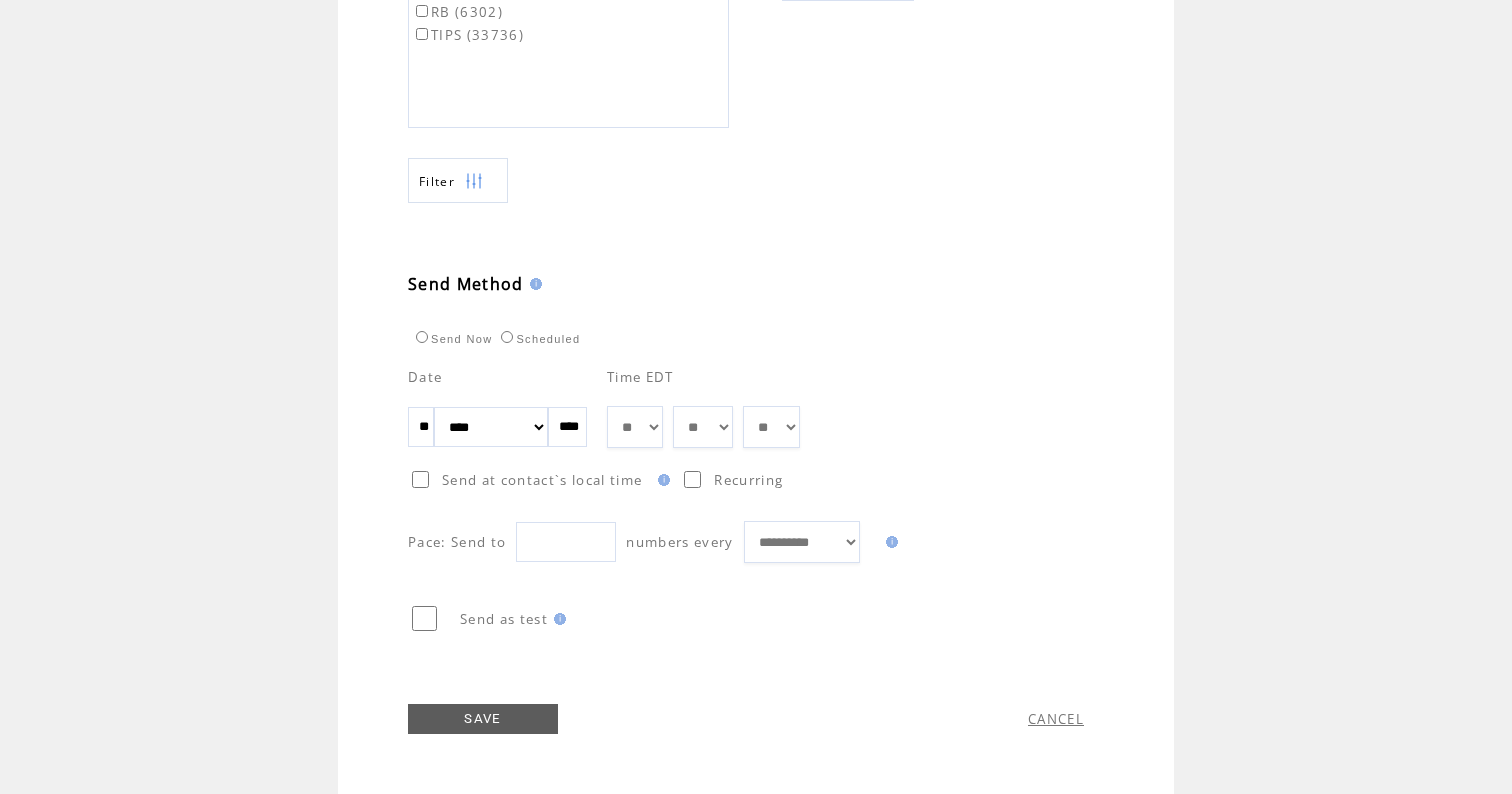 scroll, scrollTop: 924, scrollLeft: 0, axis: vertical 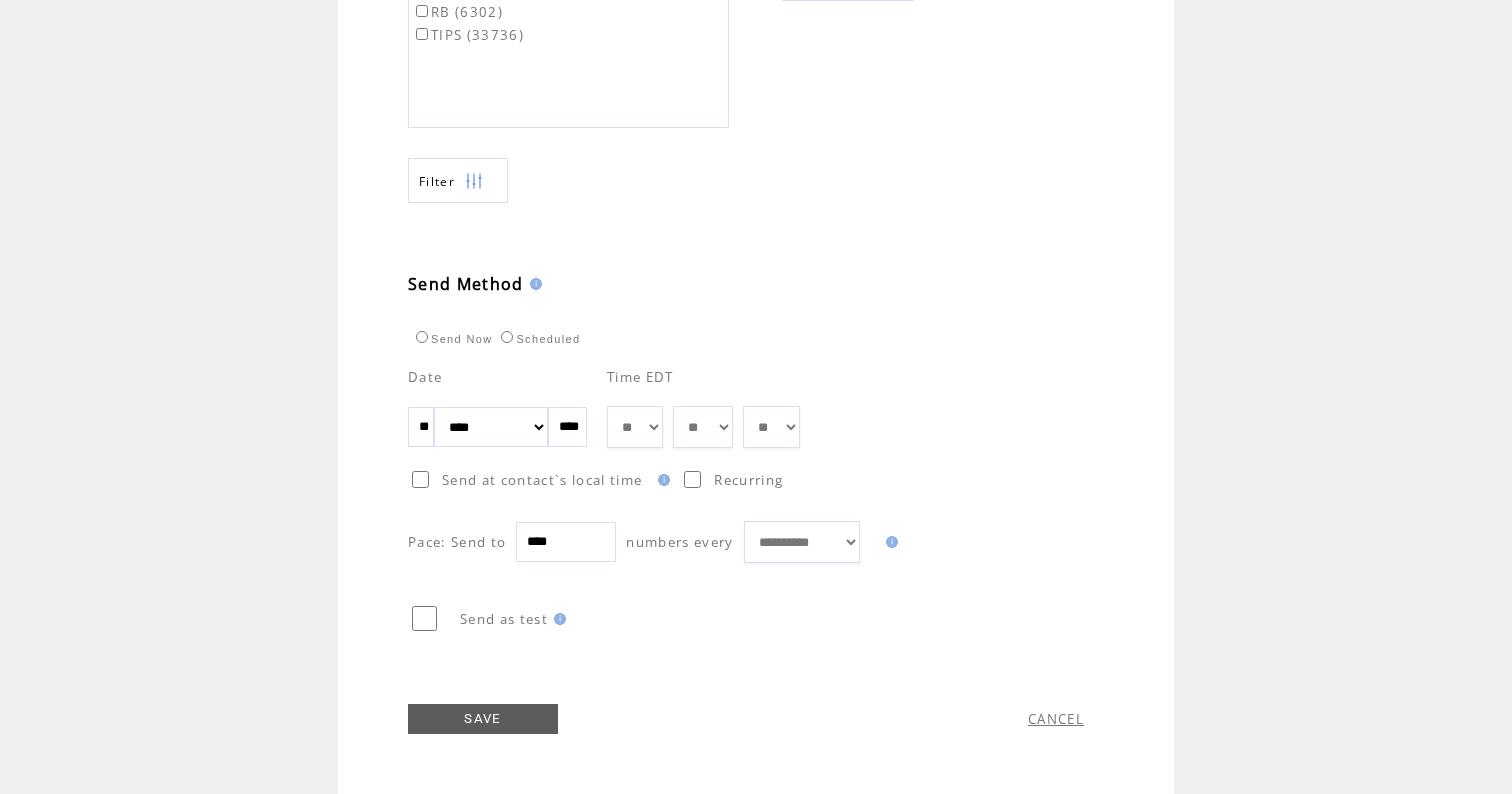 type on "****" 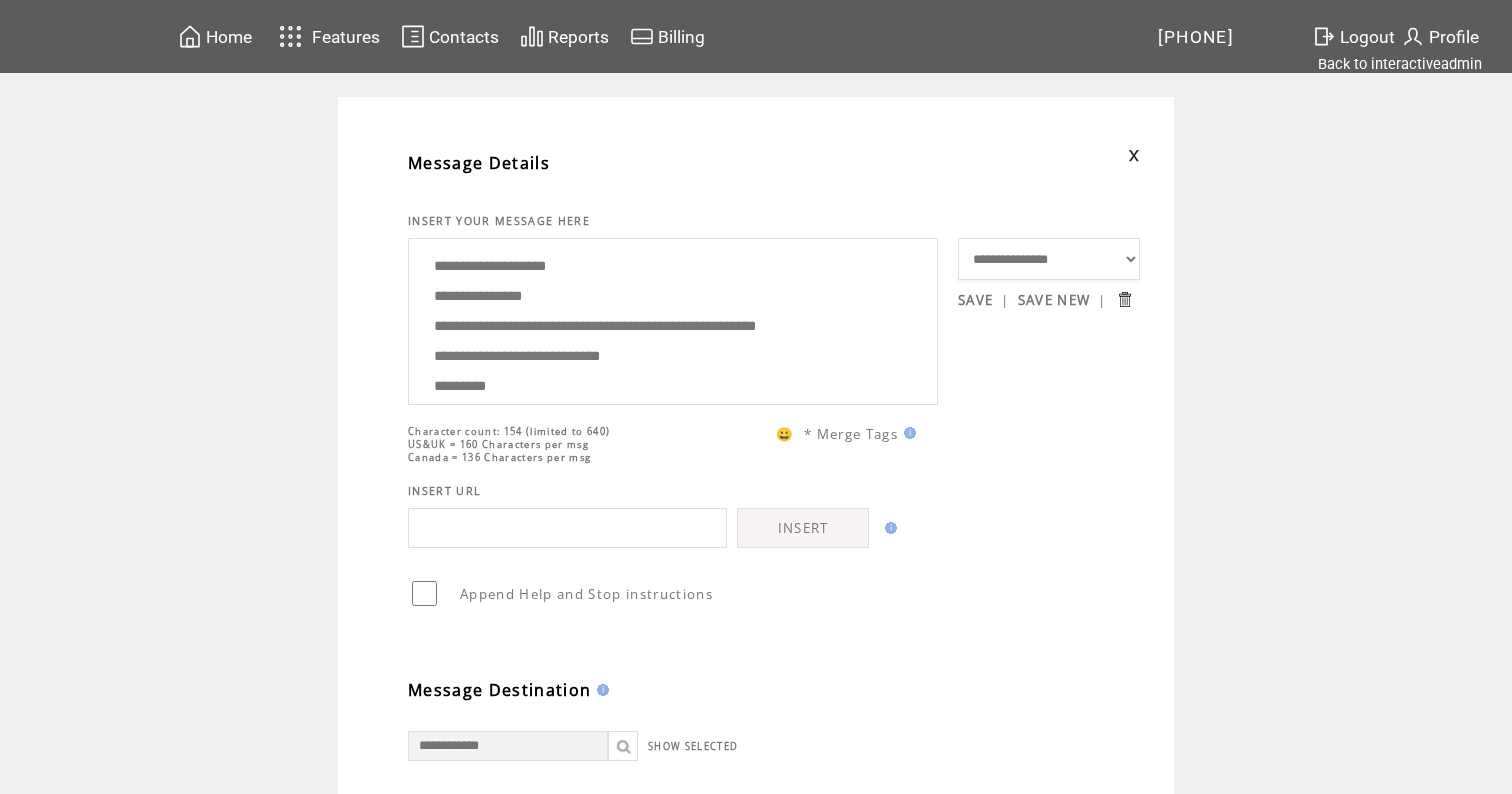scroll, scrollTop: 0, scrollLeft: 0, axis: both 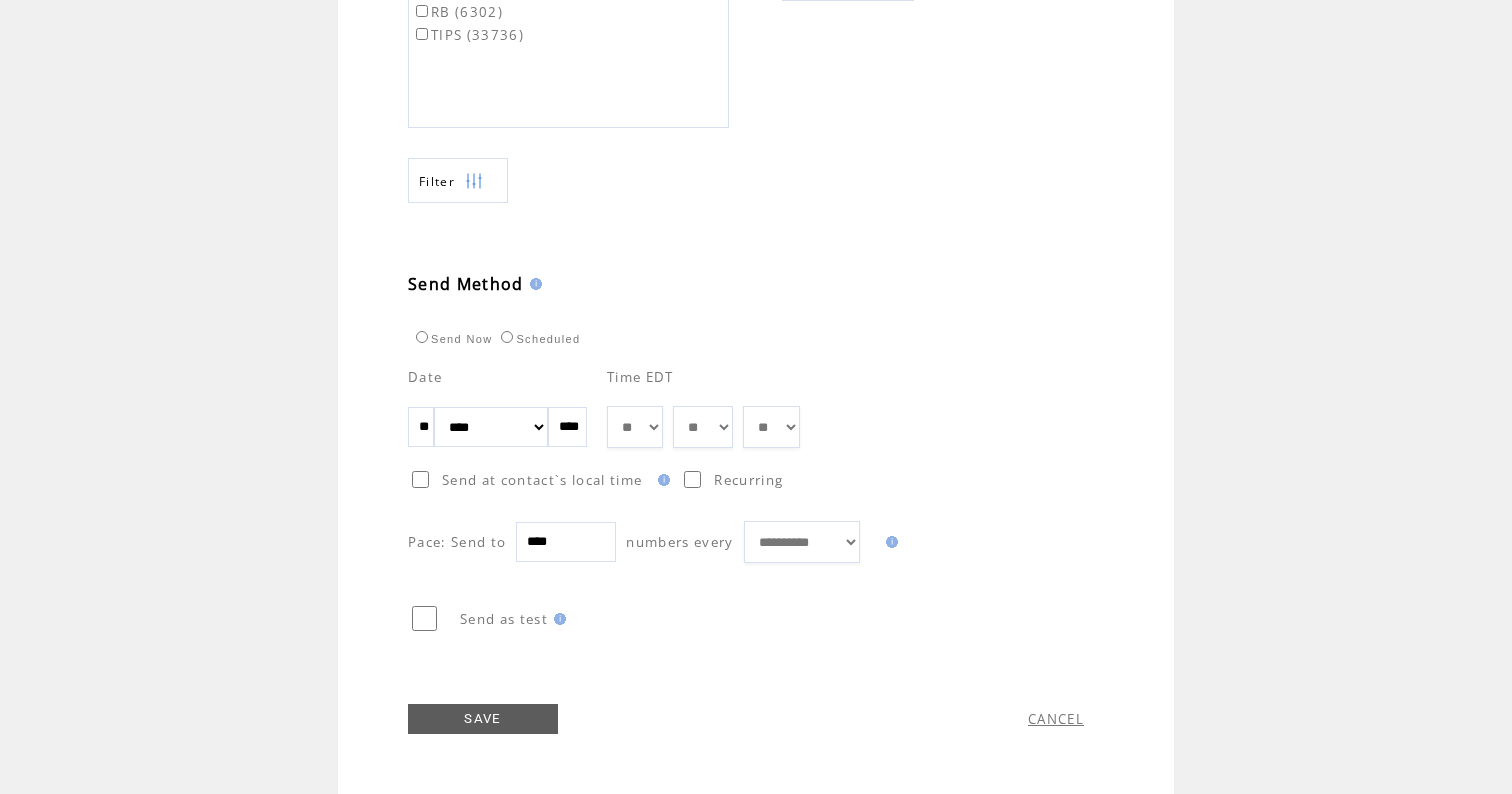 click on "SAVE" at bounding box center [483, 719] 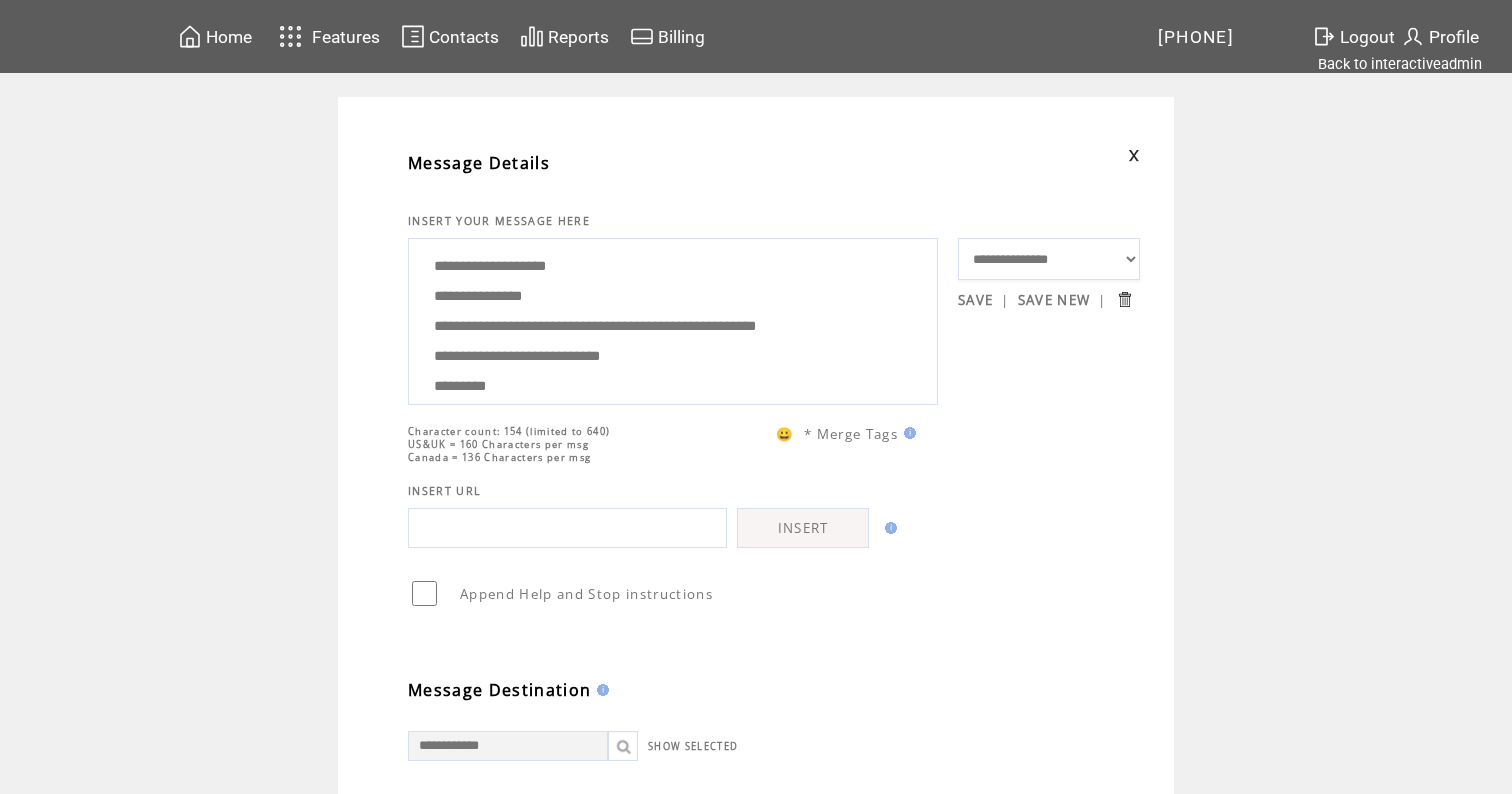 scroll, scrollTop: 1, scrollLeft: 0, axis: vertical 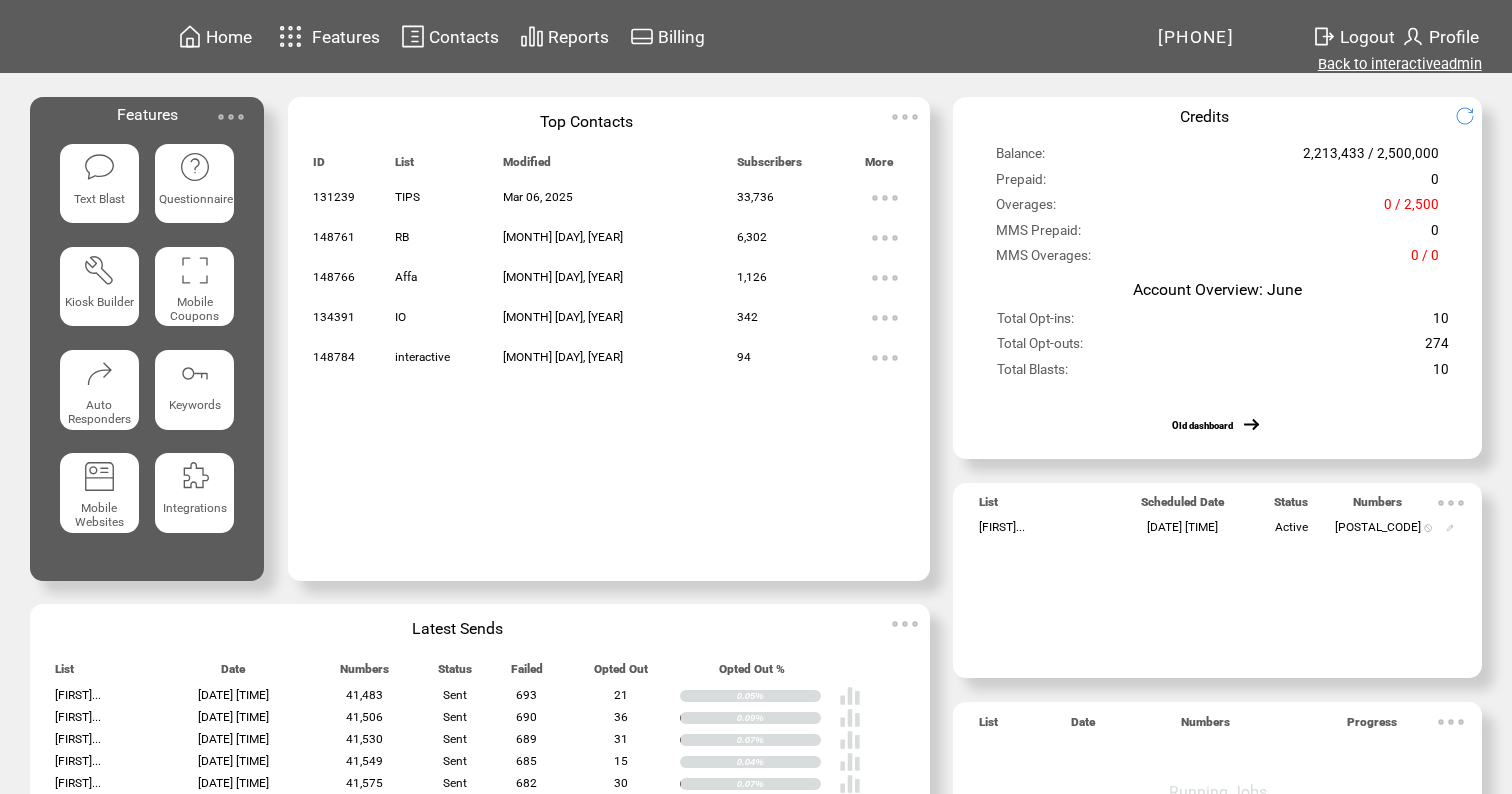 click on "Back to interactiveadmin" at bounding box center (1400, 64) 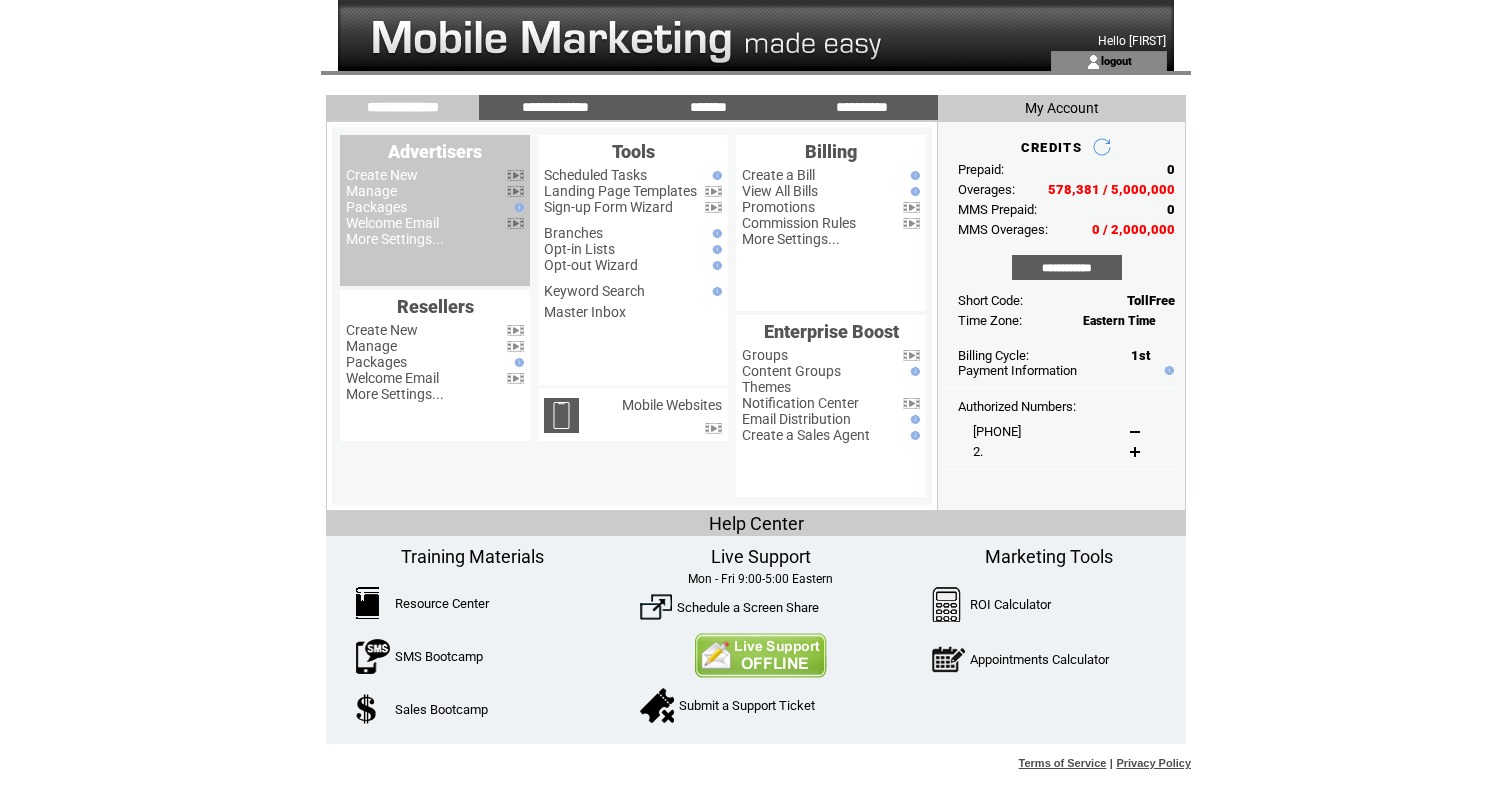 scroll, scrollTop: 0, scrollLeft: 0, axis: both 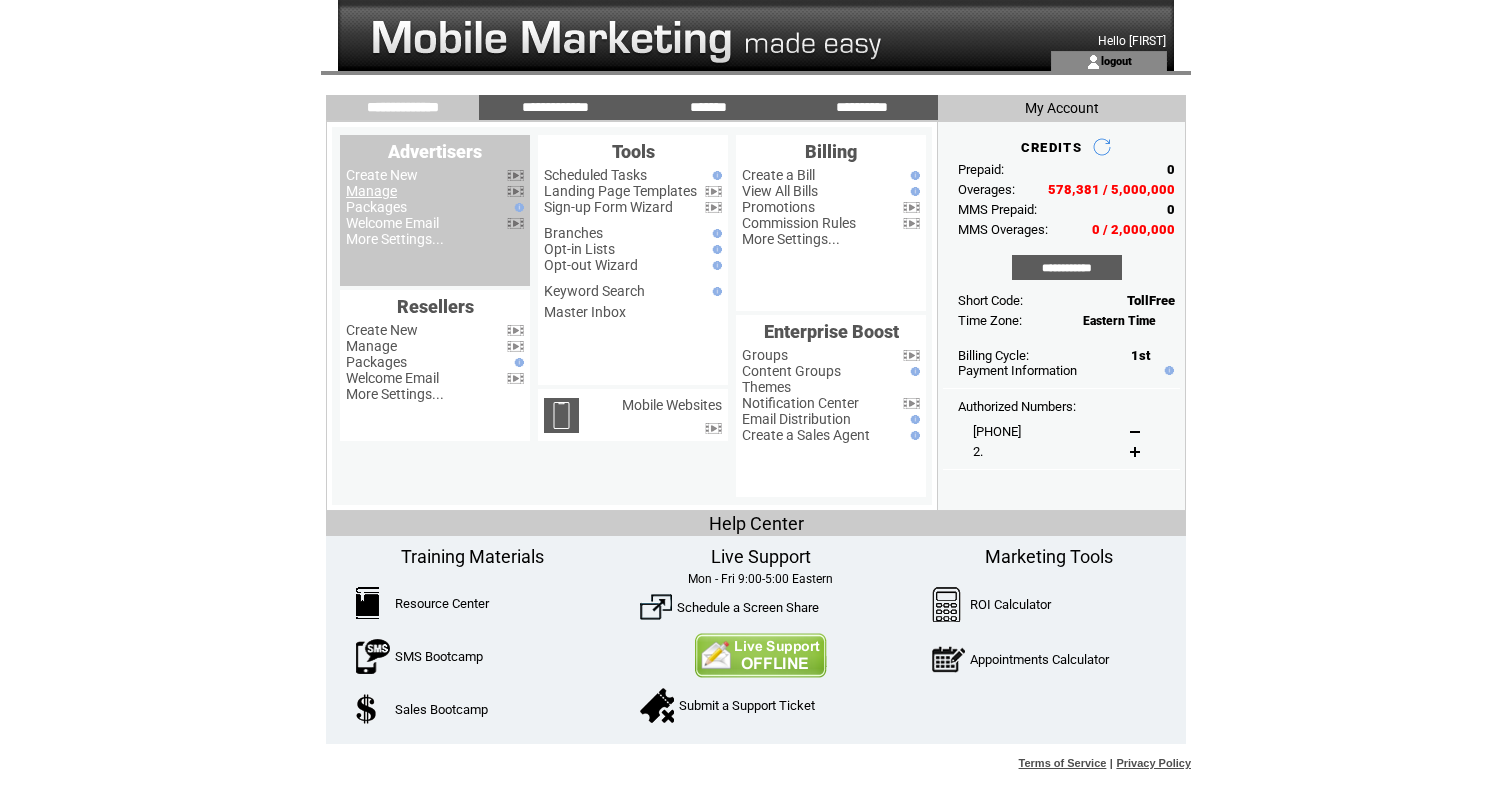 click on "Manage" at bounding box center [371, 191] 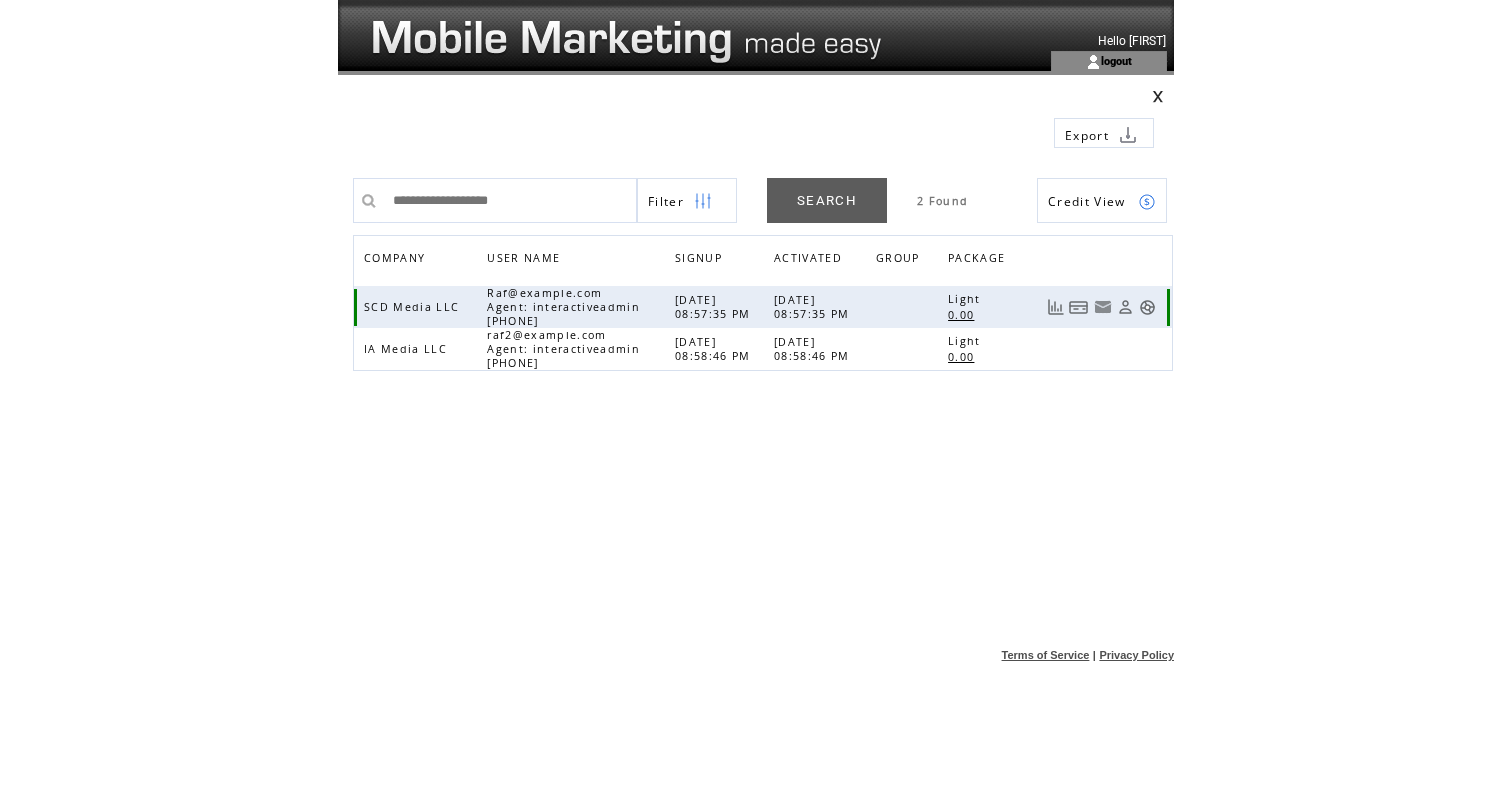 scroll, scrollTop: 0, scrollLeft: 0, axis: both 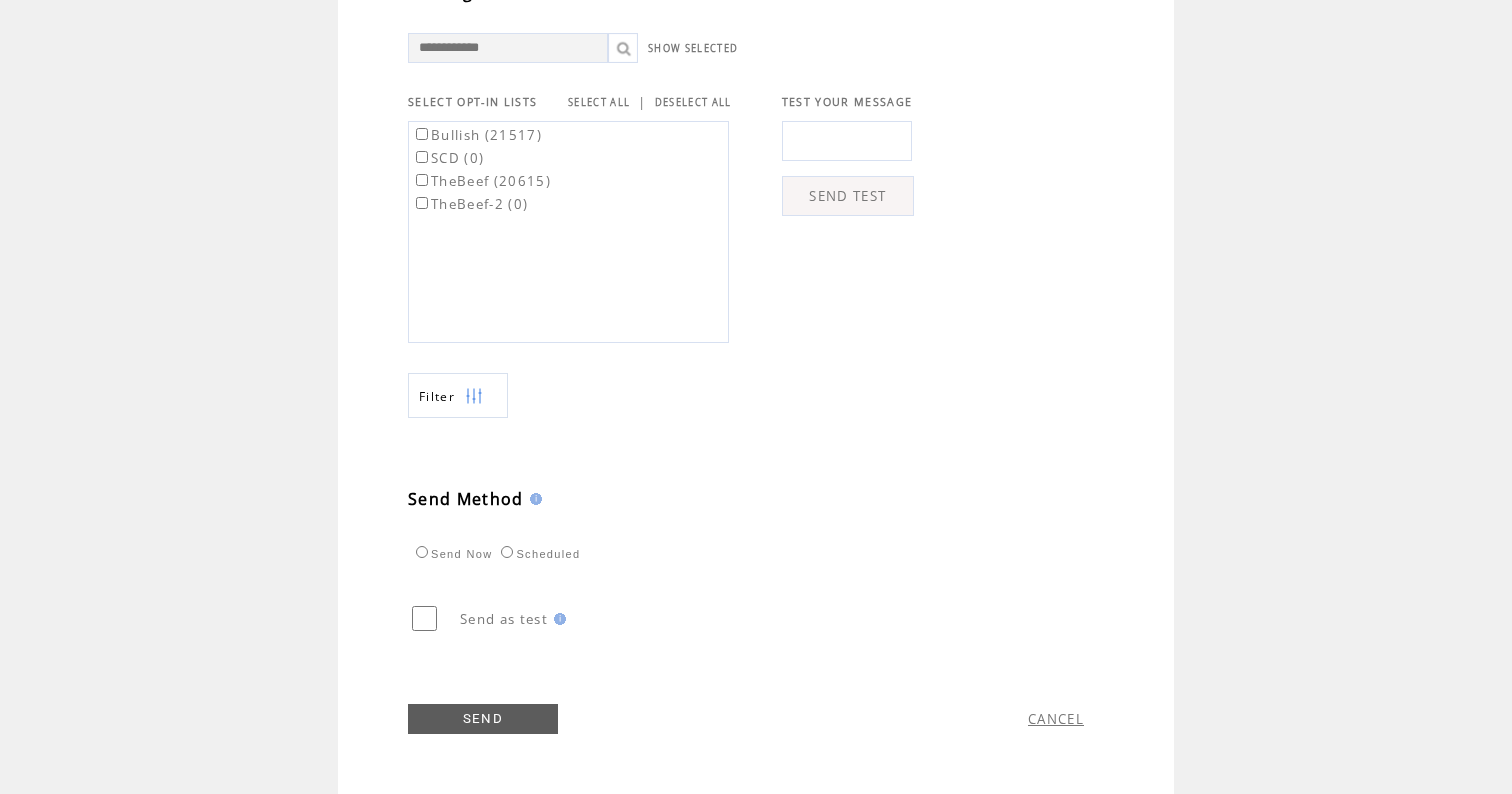 type on "**********" 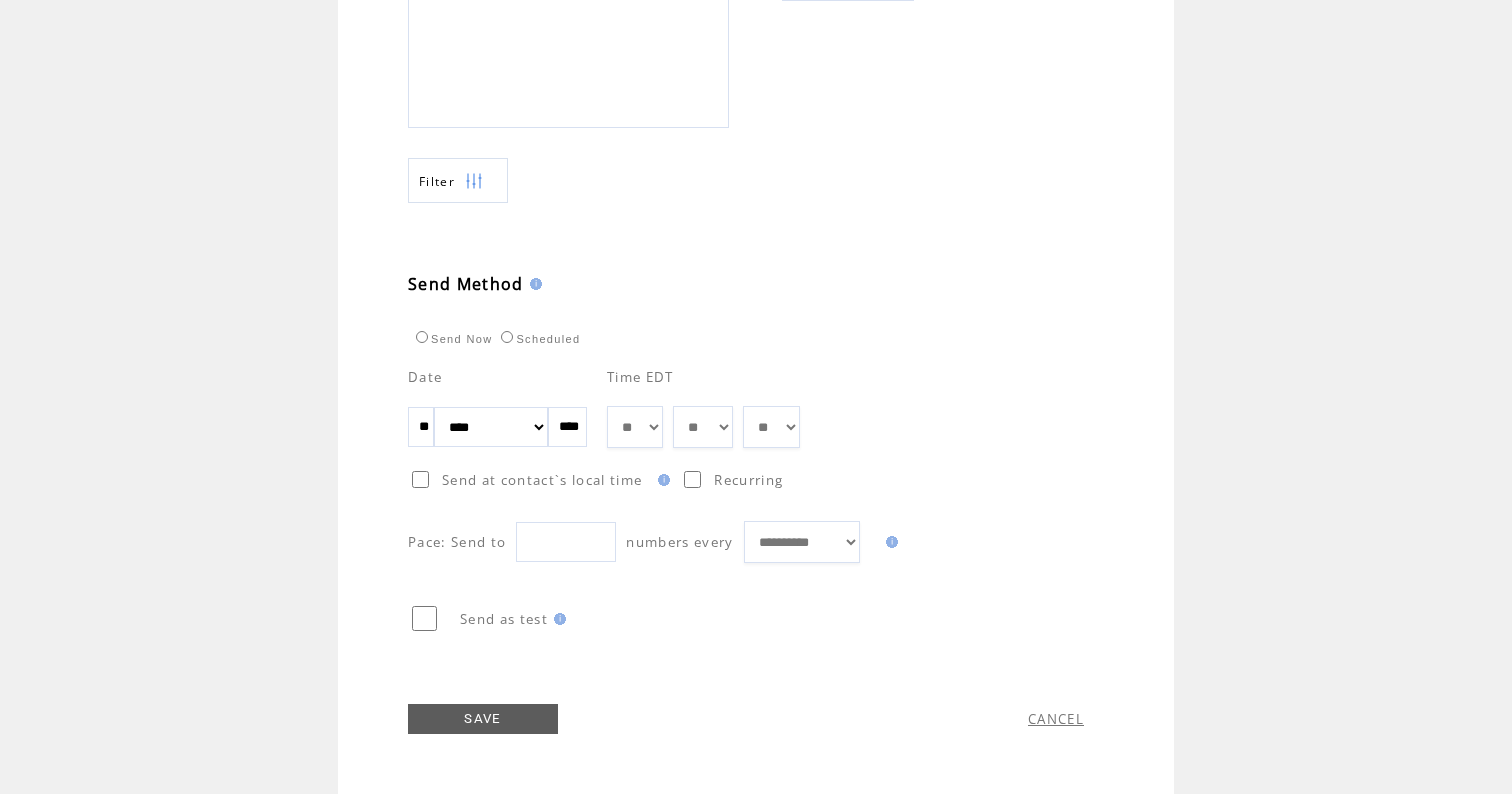 scroll, scrollTop: 924, scrollLeft: 0, axis: vertical 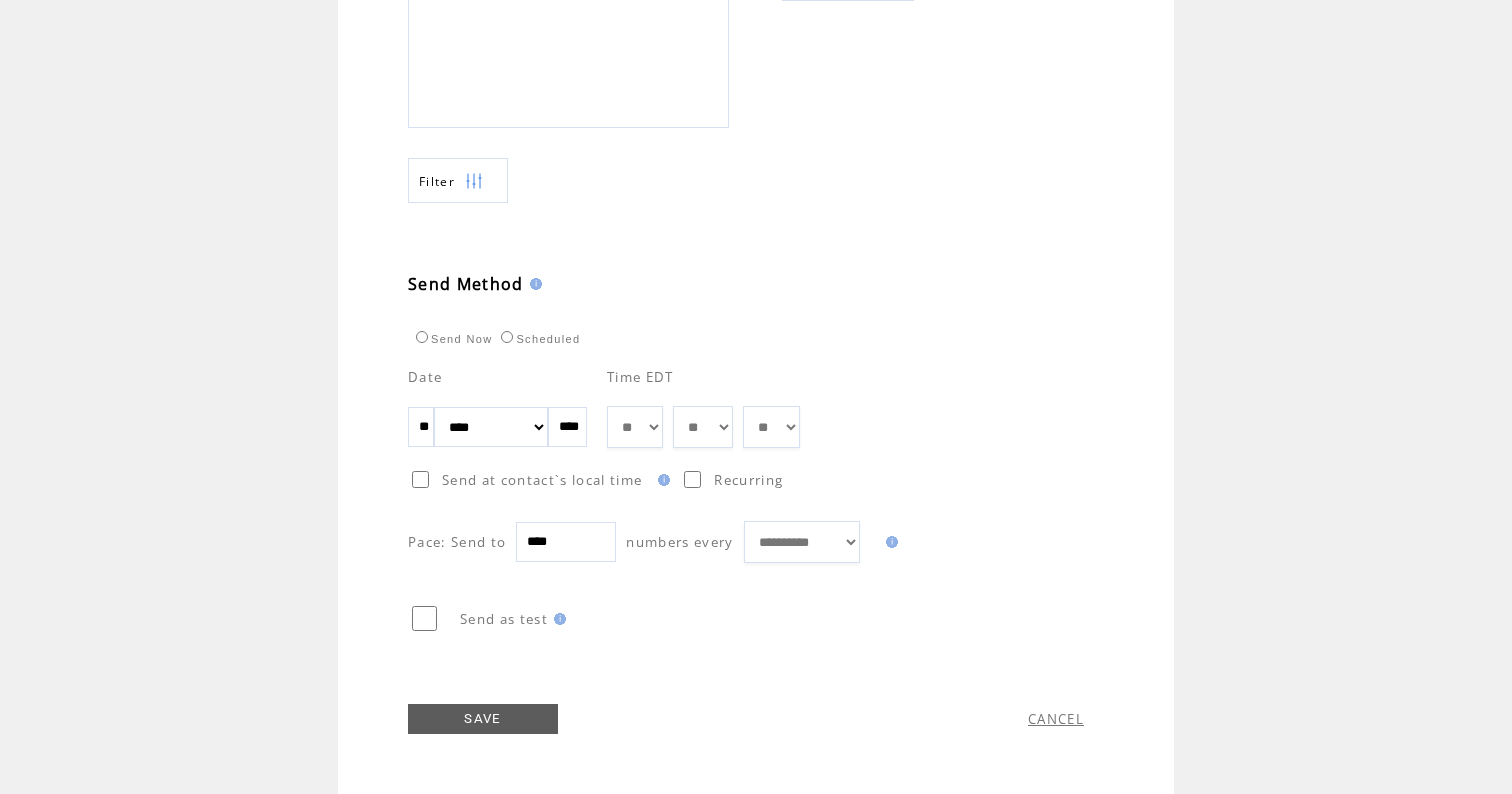 type on "****" 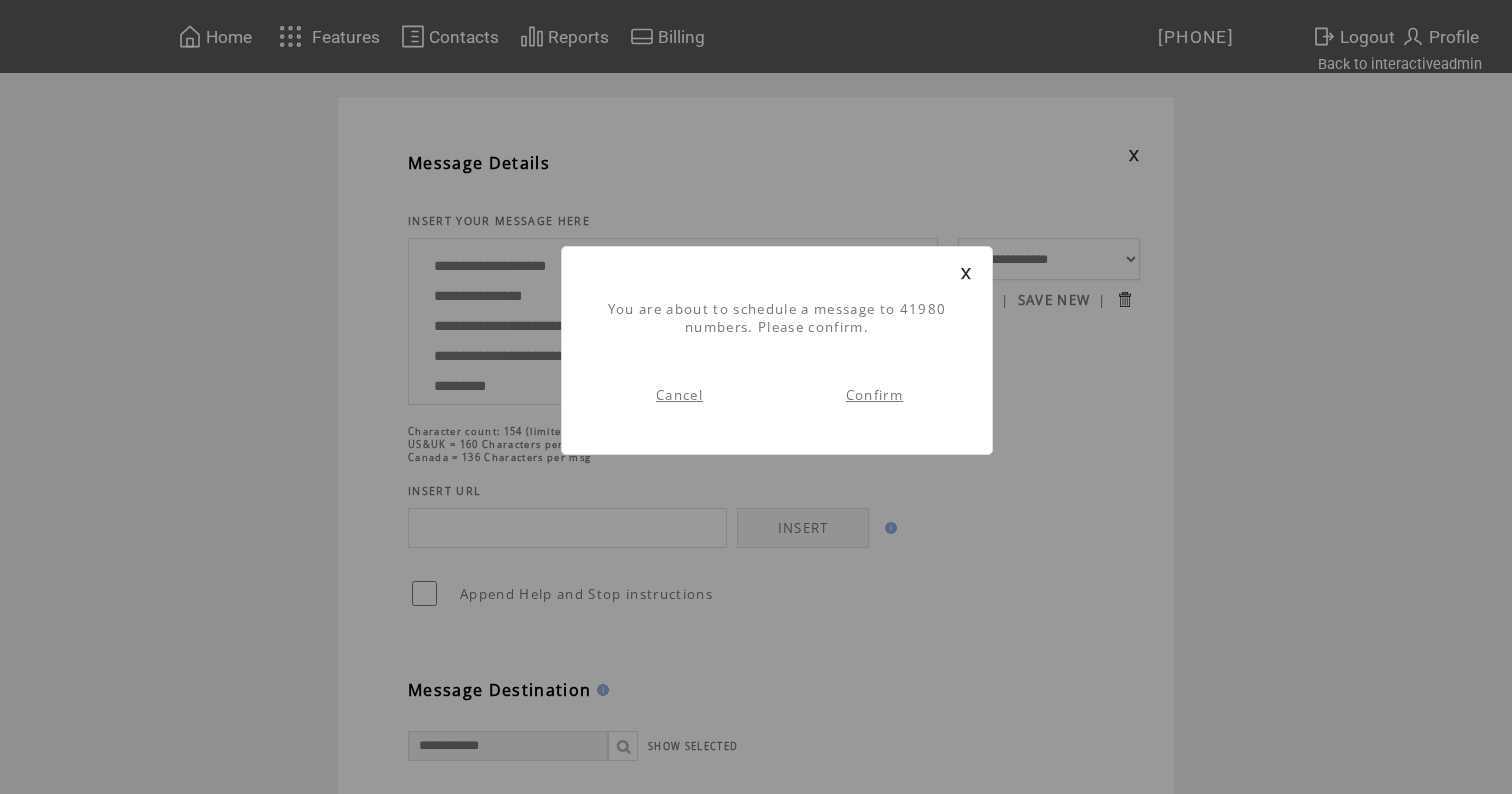 scroll, scrollTop: 0, scrollLeft: 0, axis: both 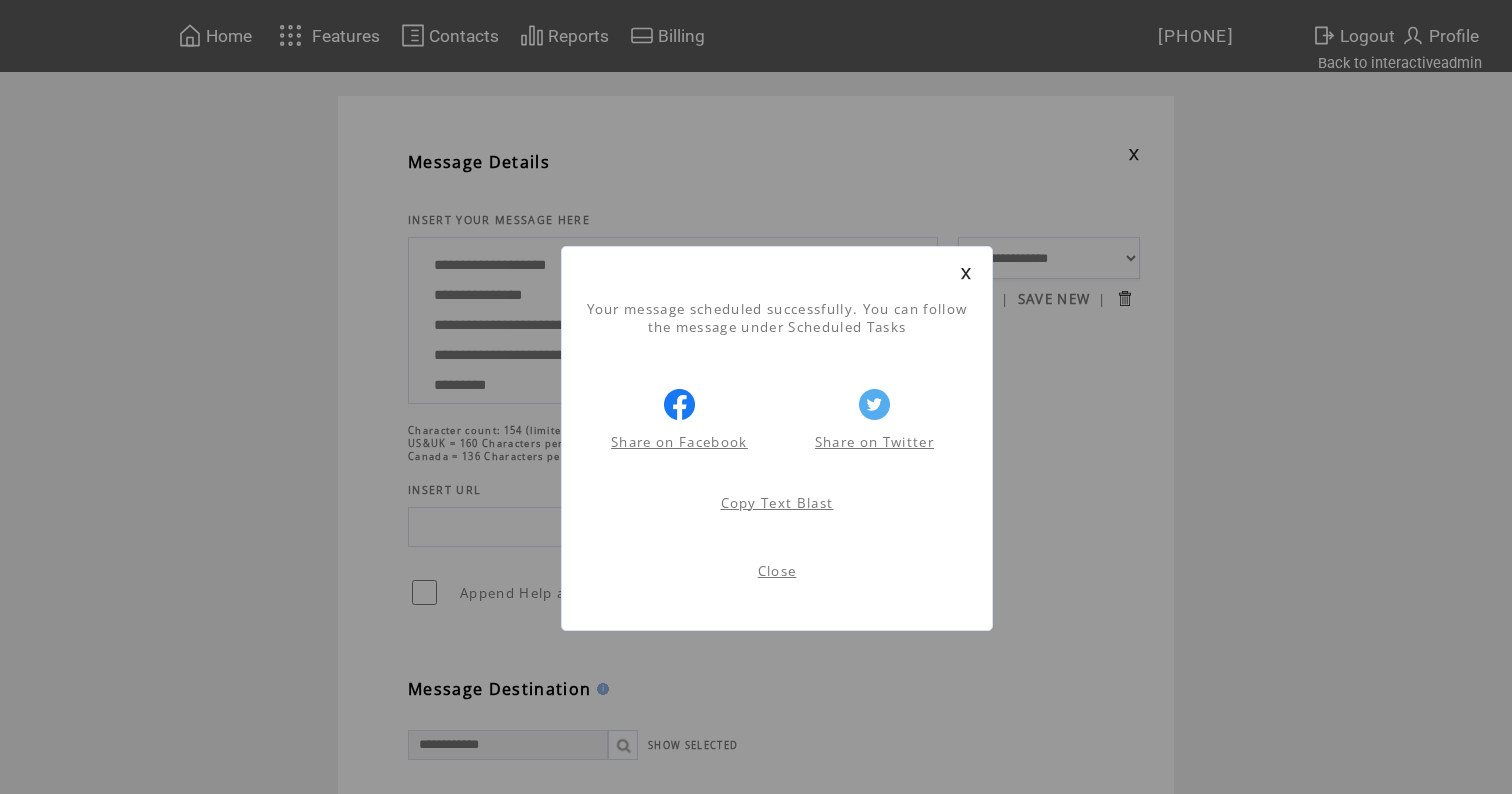click at bounding box center [966, 273] 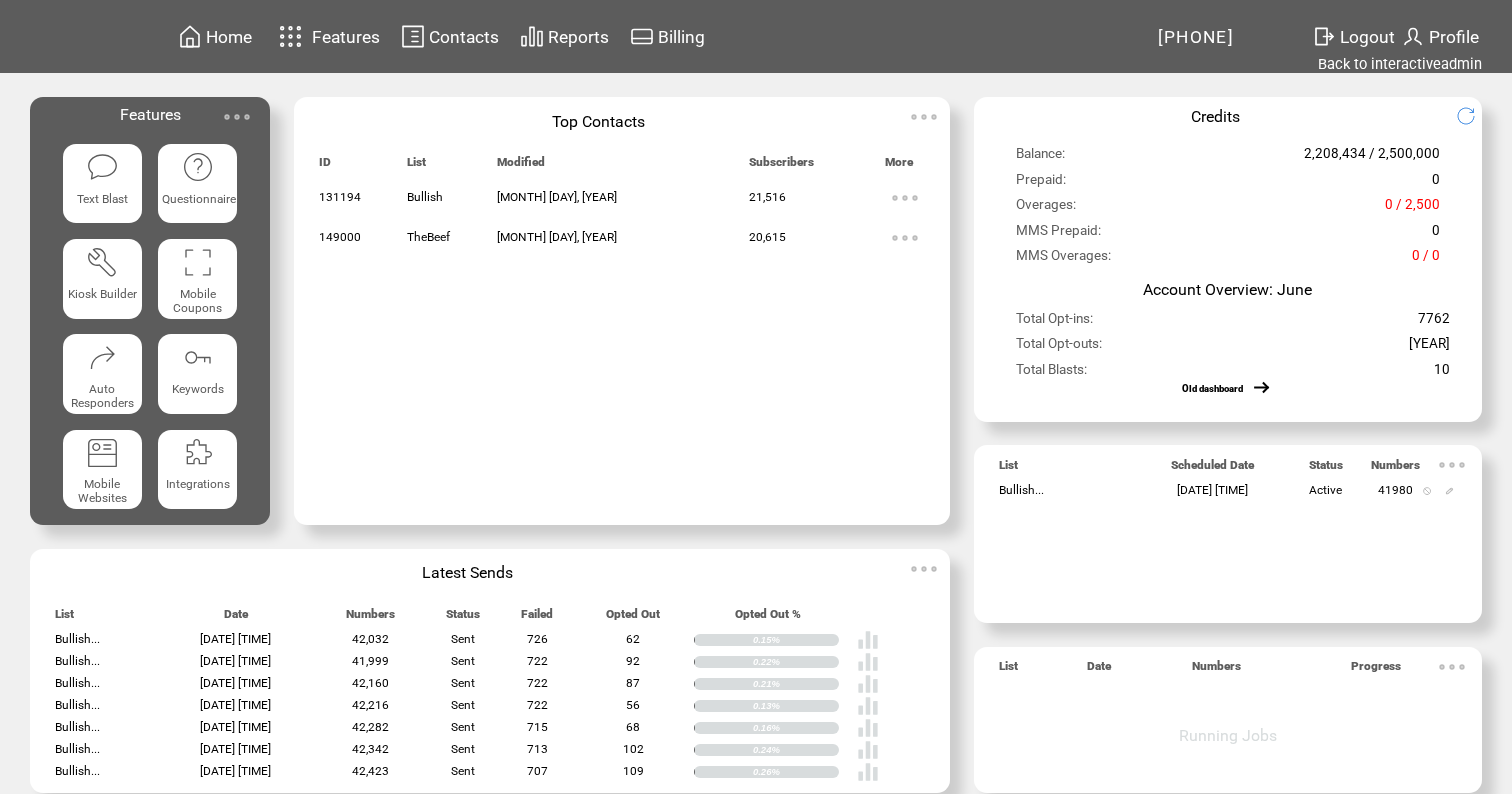 scroll, scrollTop: 0, scrollLeft: 0, axis: both 